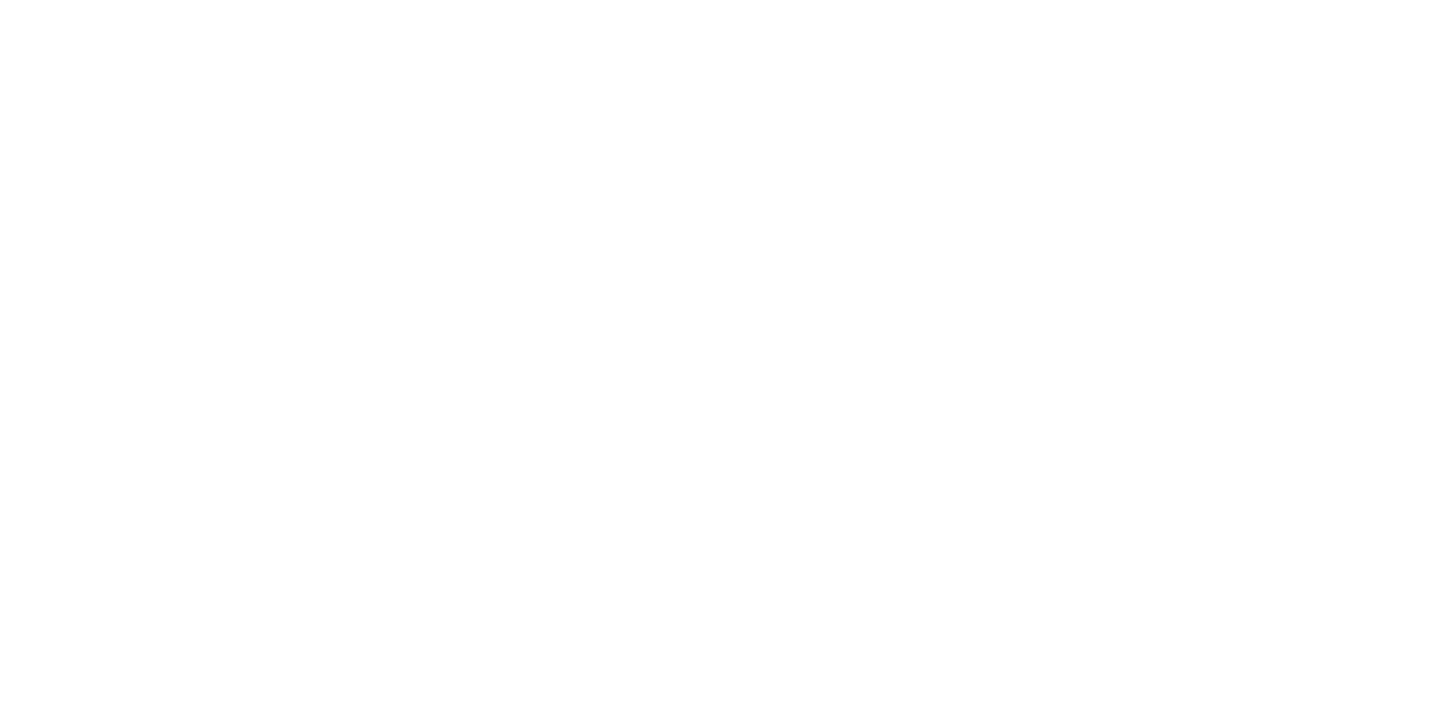 scroll, scrollTop: 0, scrollLeft: 0, axis: both 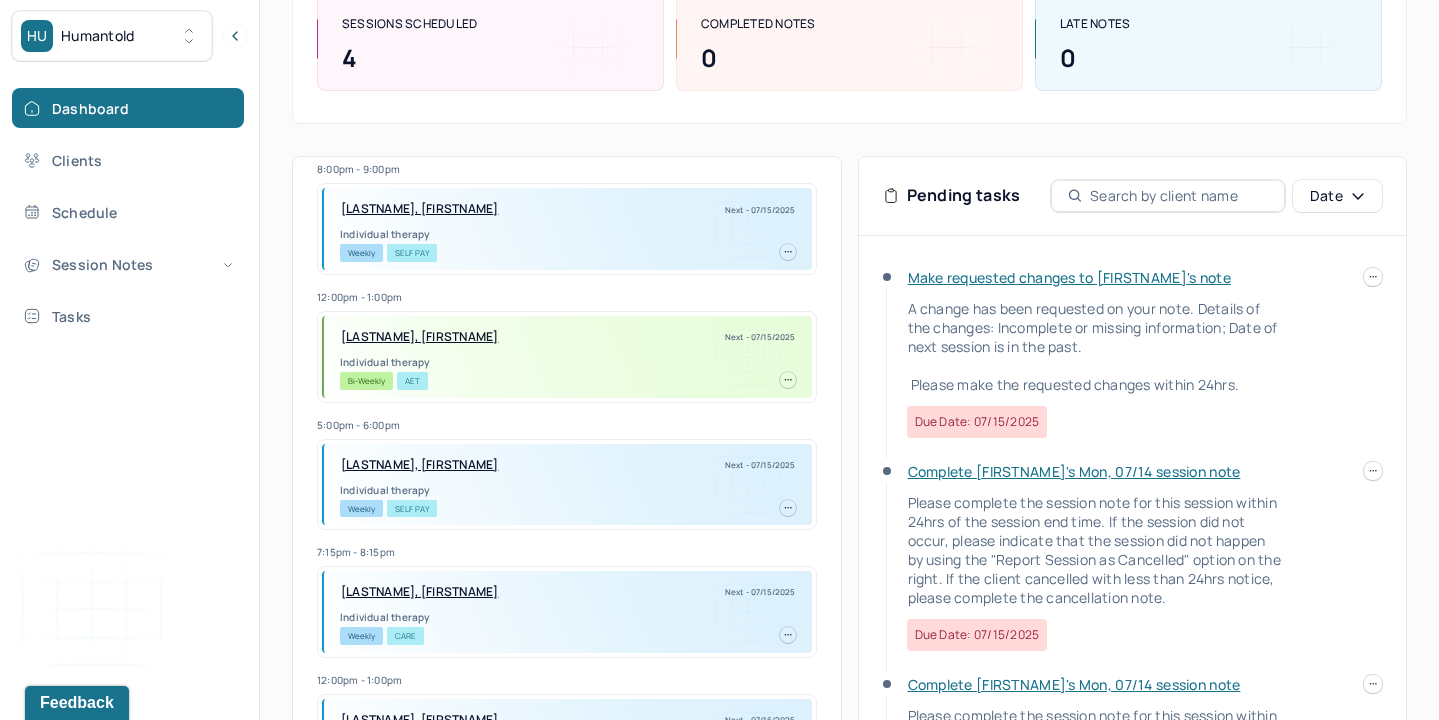 click on "Make requested changes to [FIRSTNAME]'s note" at bounding box center [1069, 277] 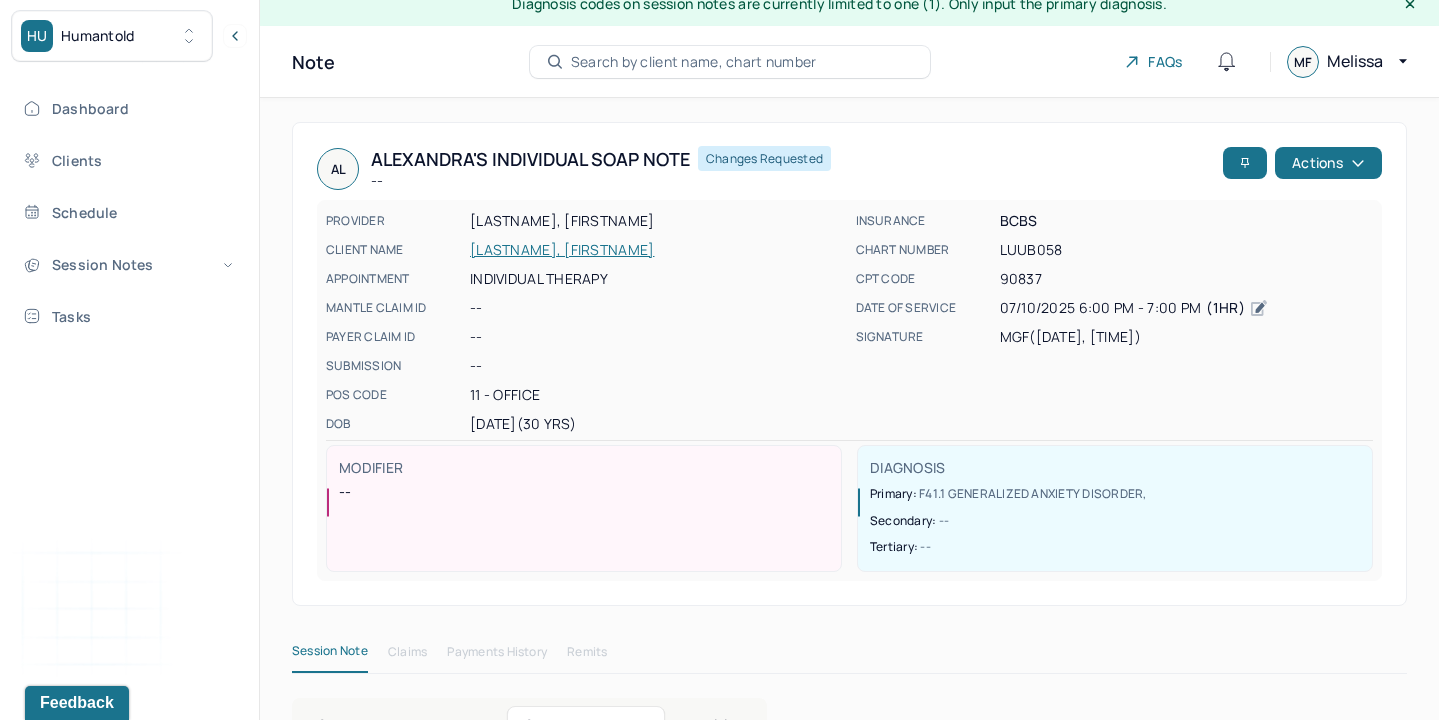 scroll, scrollTop: 202, scrollLeft: 0, axis: vertical 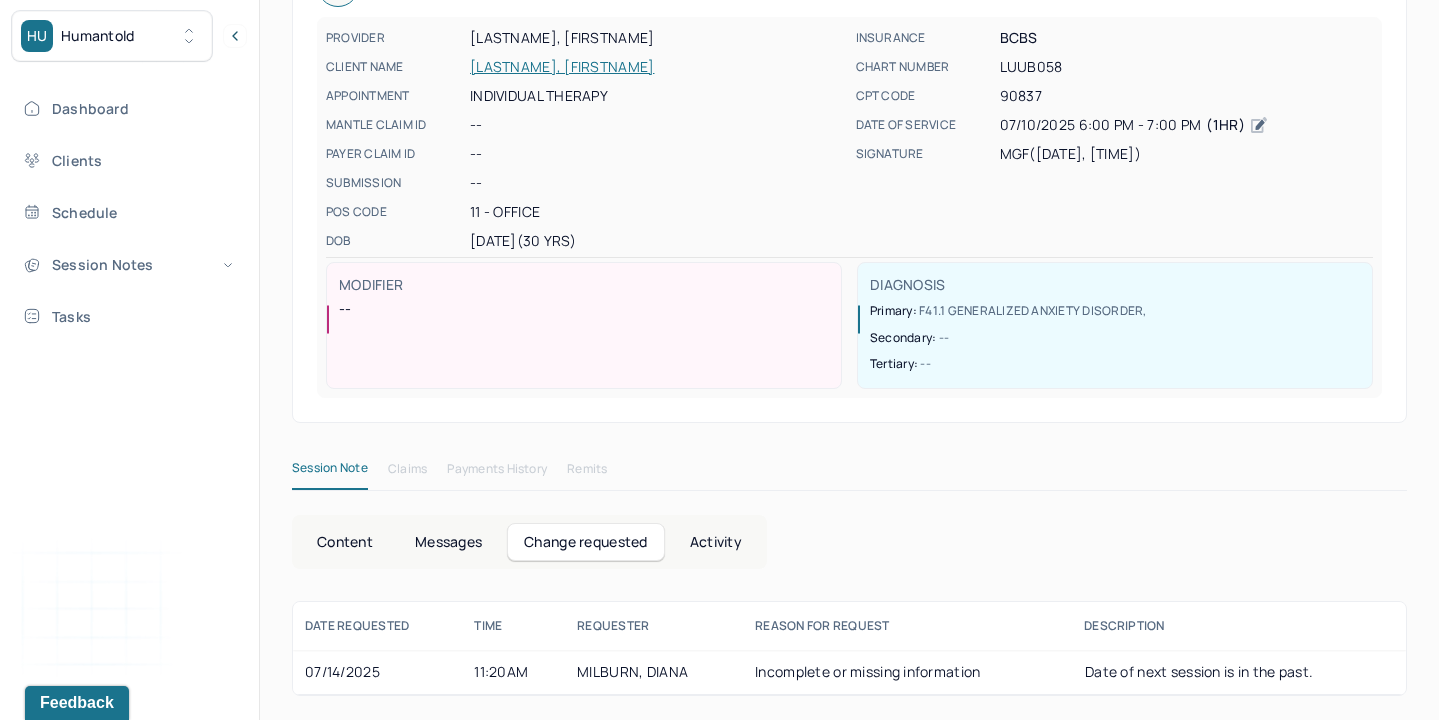 click on "Content" at bounding box center [345, 542] 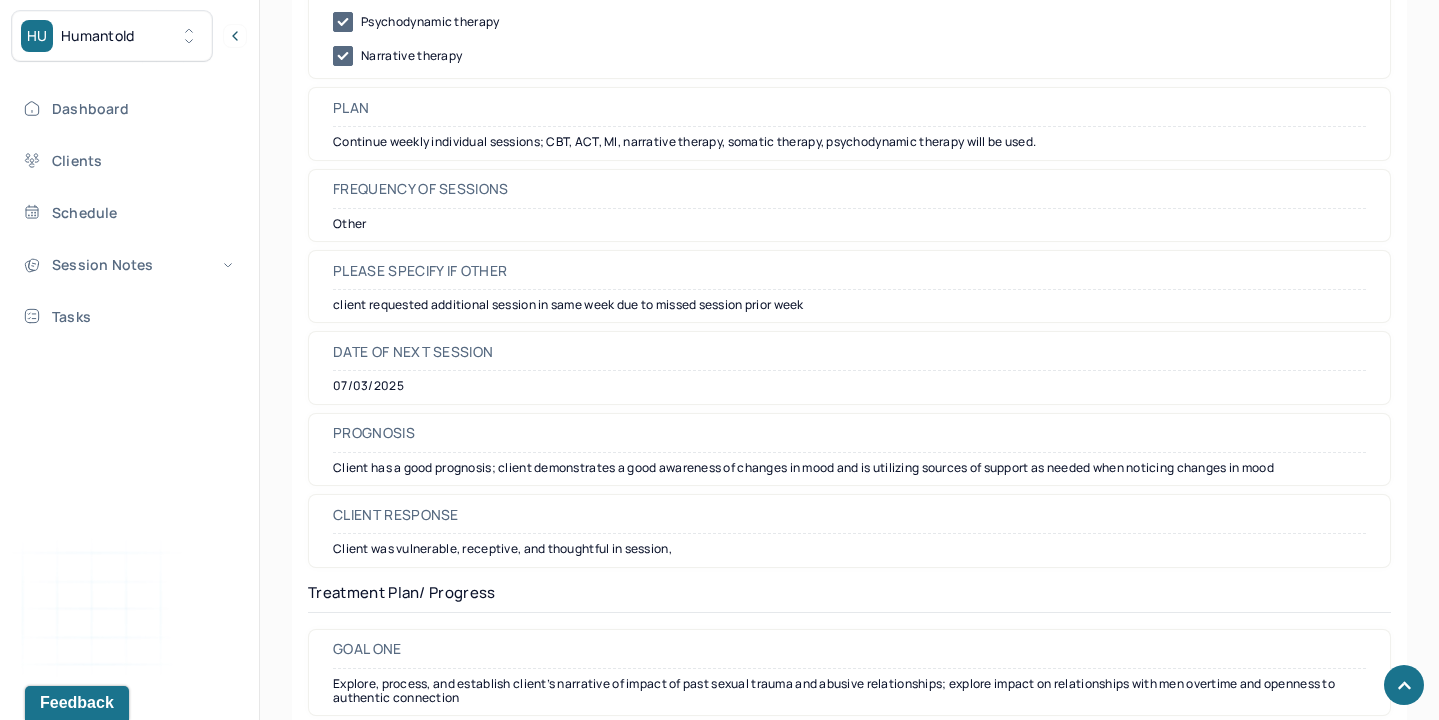 scroll, scrollTop: 2506, scrollLeft: 0, axis: vertical 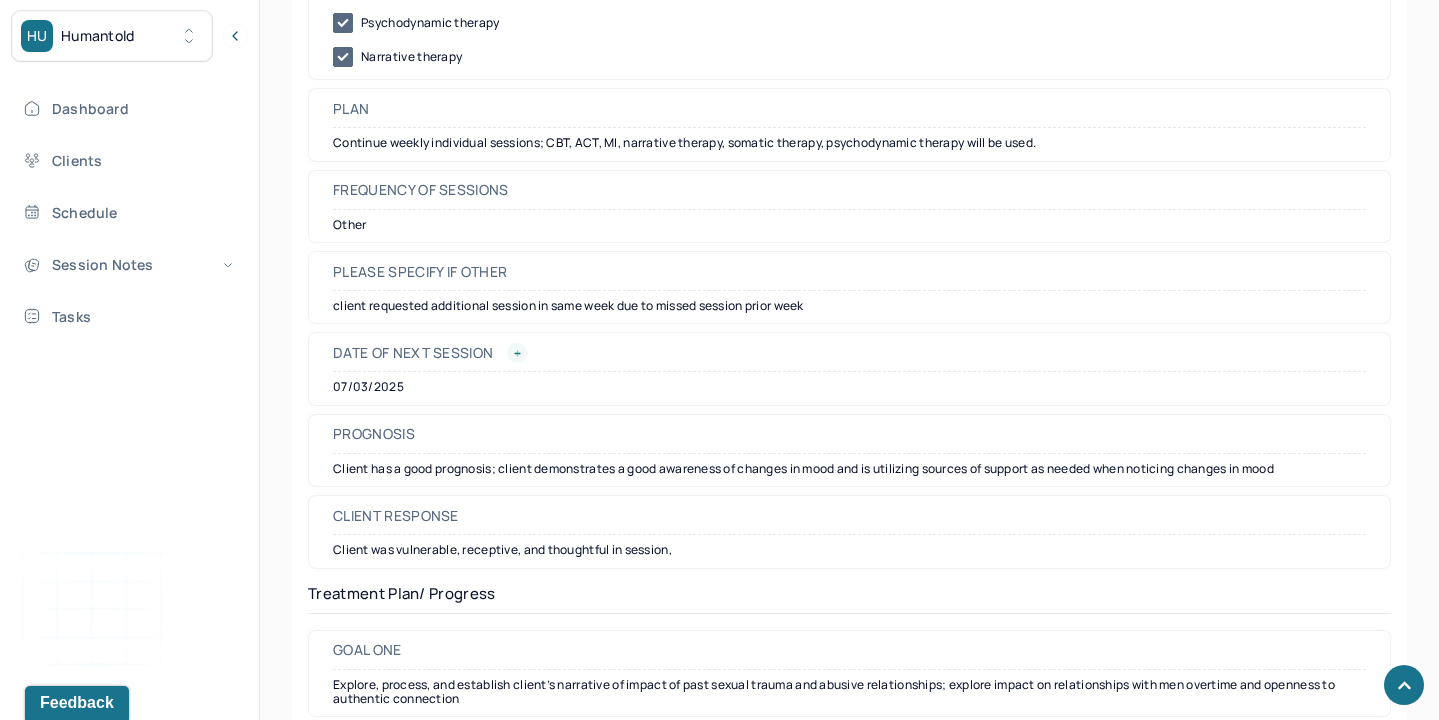 click 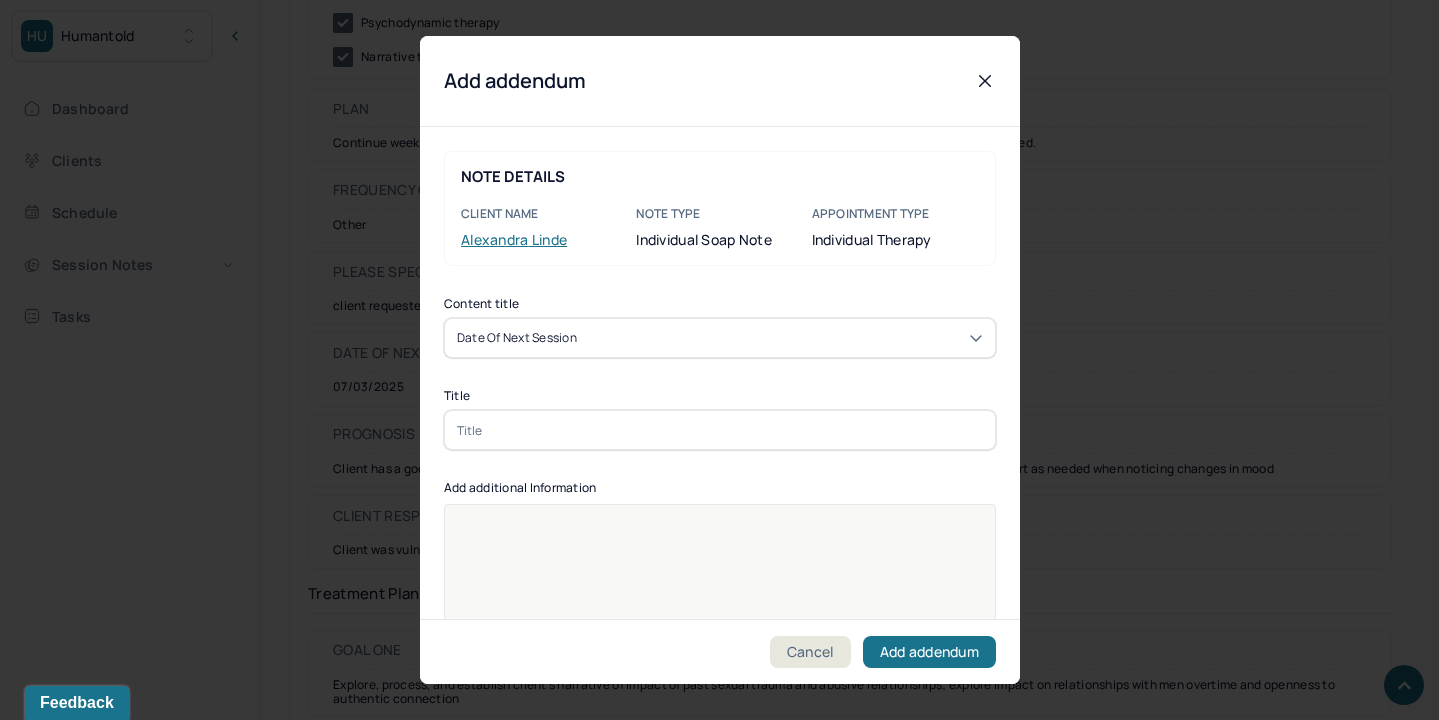 click at bounding box center (719, 360) 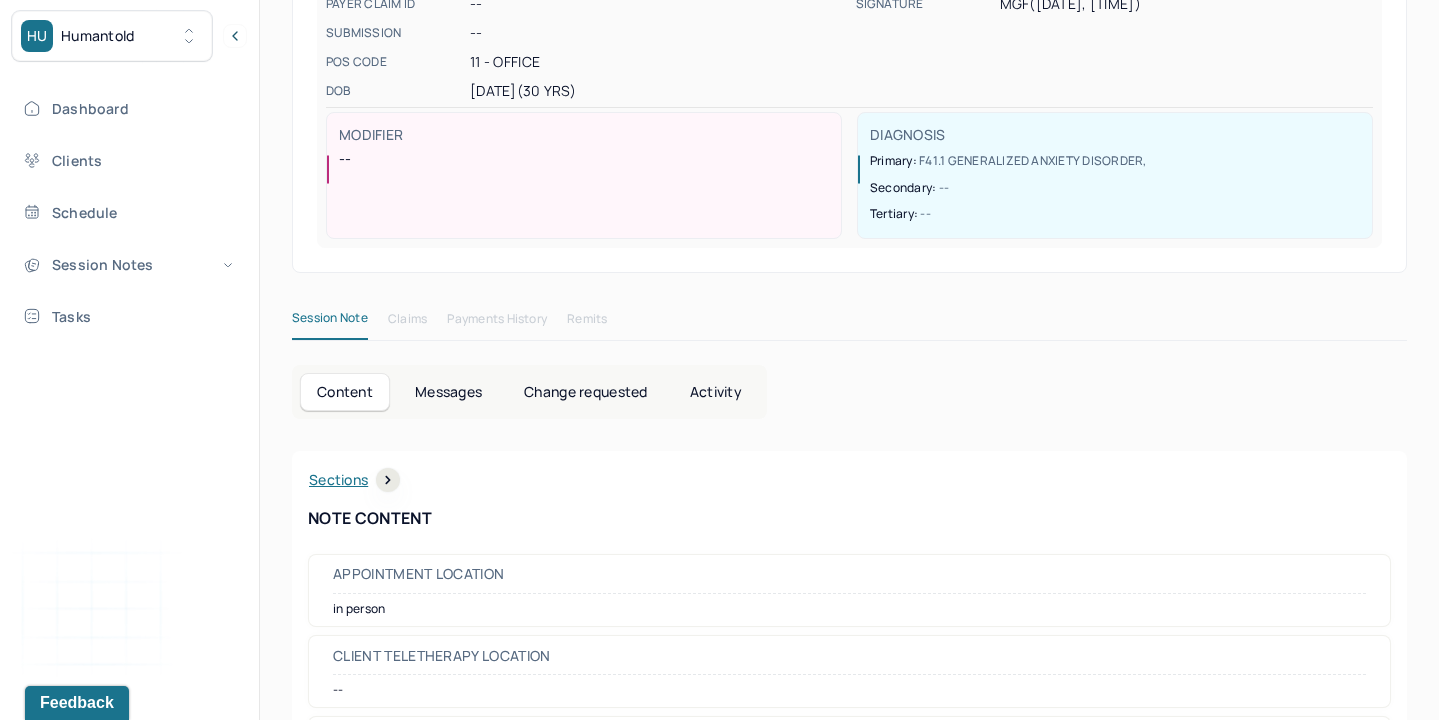 scroll, scrollTop: 357, scrollLeft: 0, axis: vertical 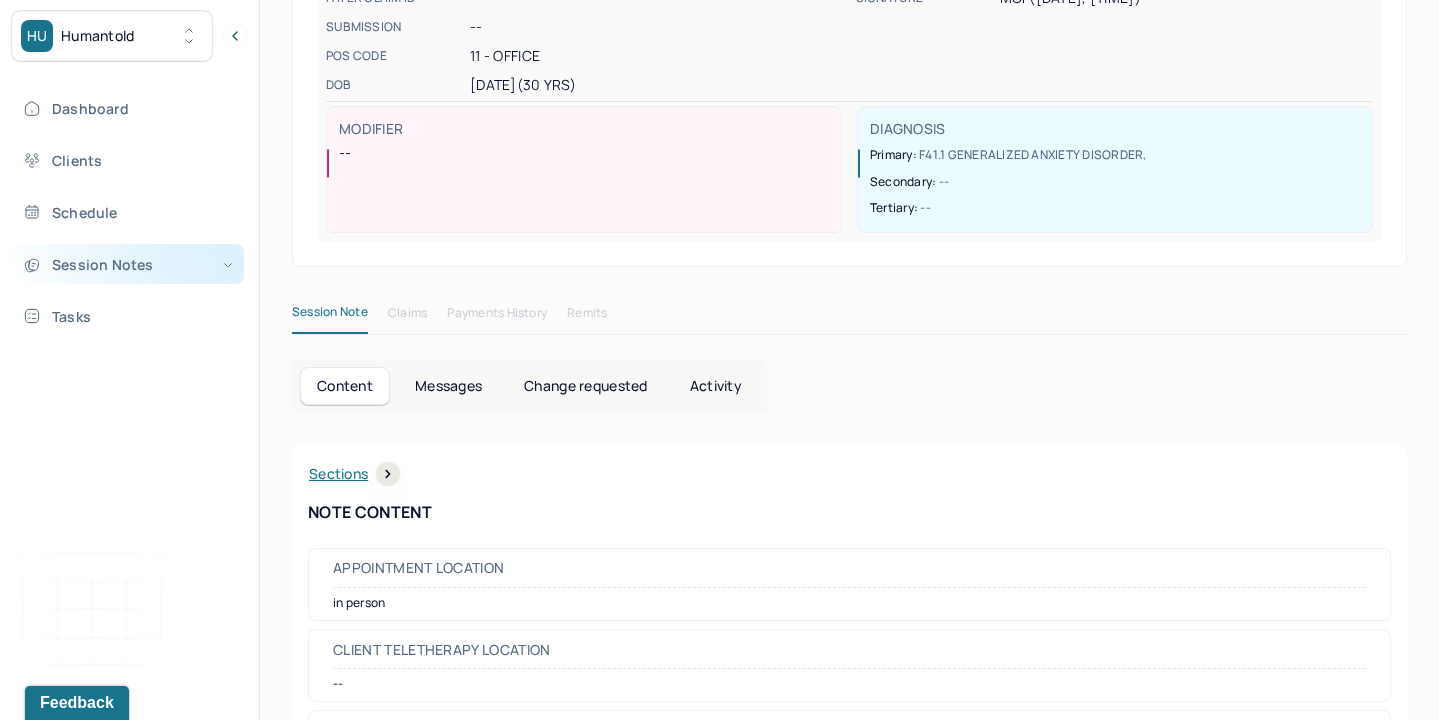 click on "Session Notes" at bounding box center (128, 264) 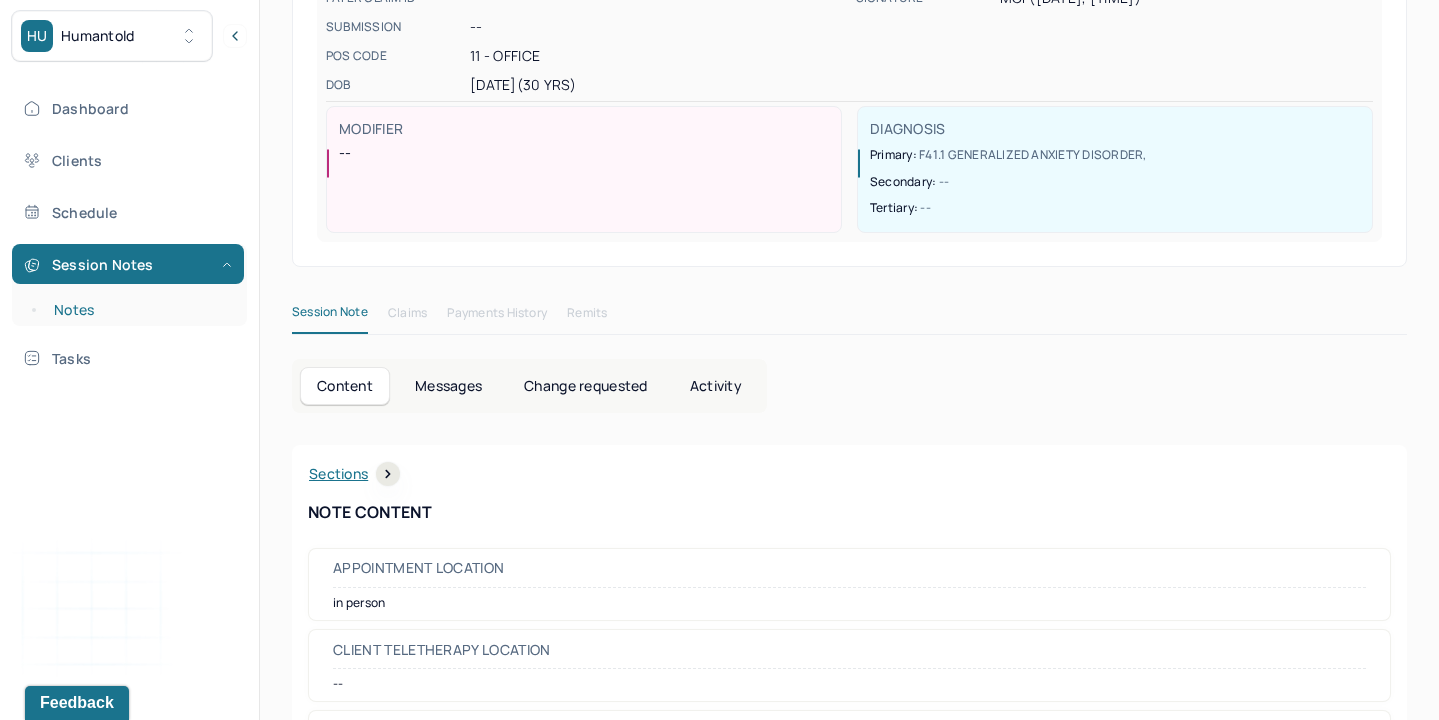 click on "Notes" at bounding box center (139, 310) 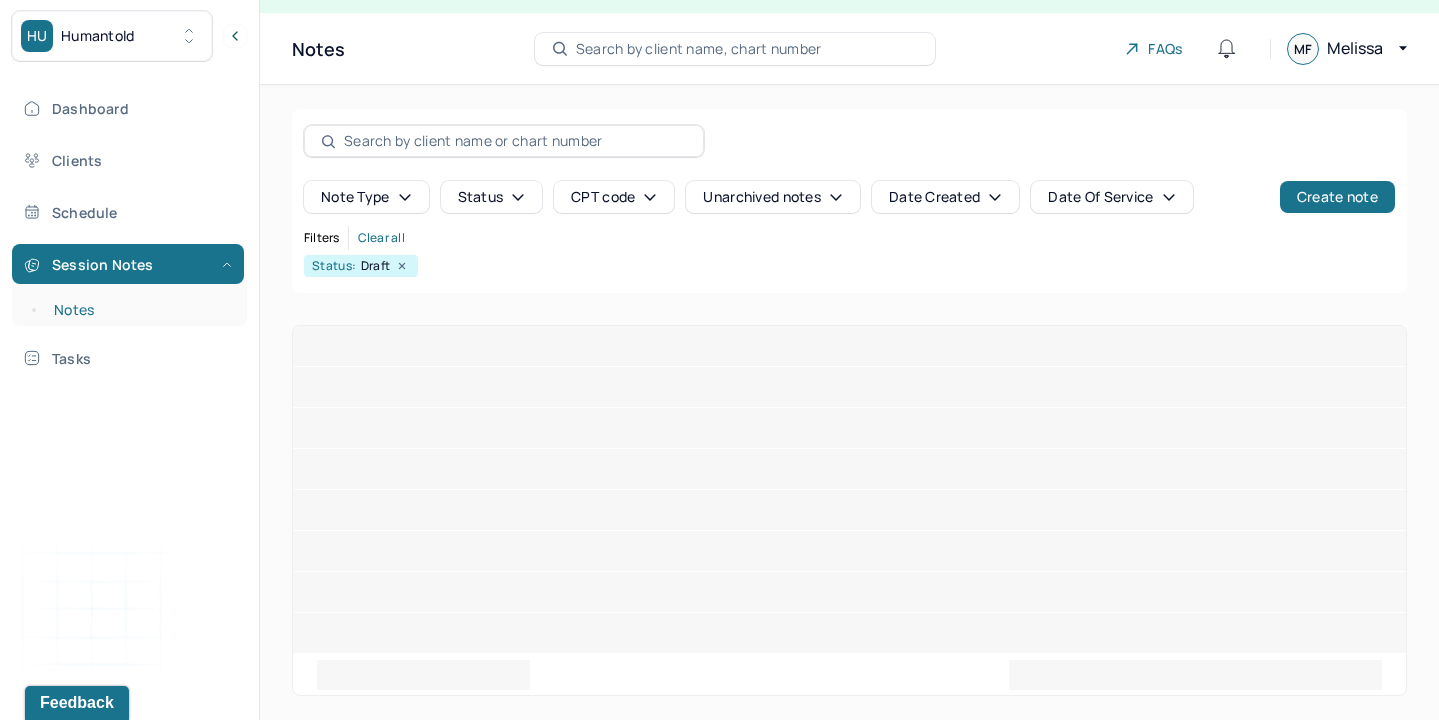 scroll, scrollTop: 0, scrollLeft: 0, axis: both 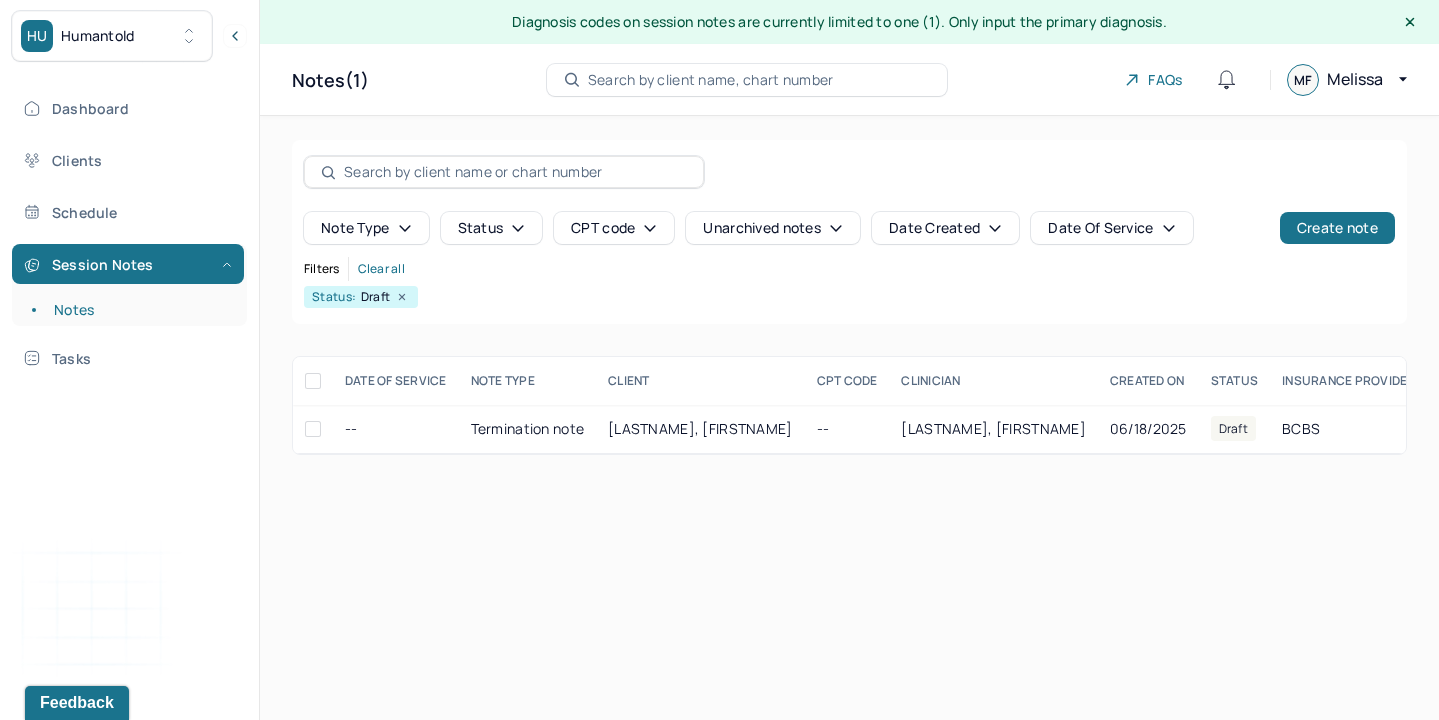 click on "Search by client name, chart number" at bounding box center (711, 80) 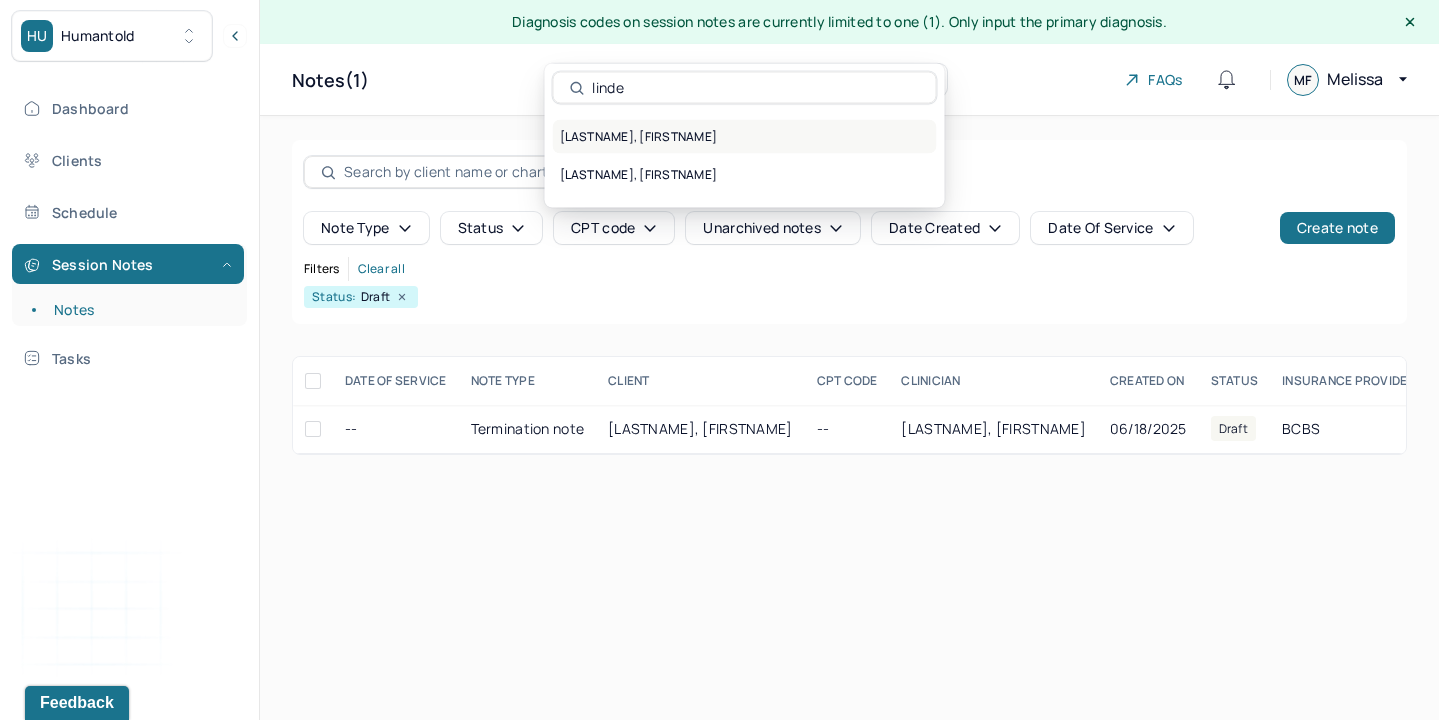 type on "linde" 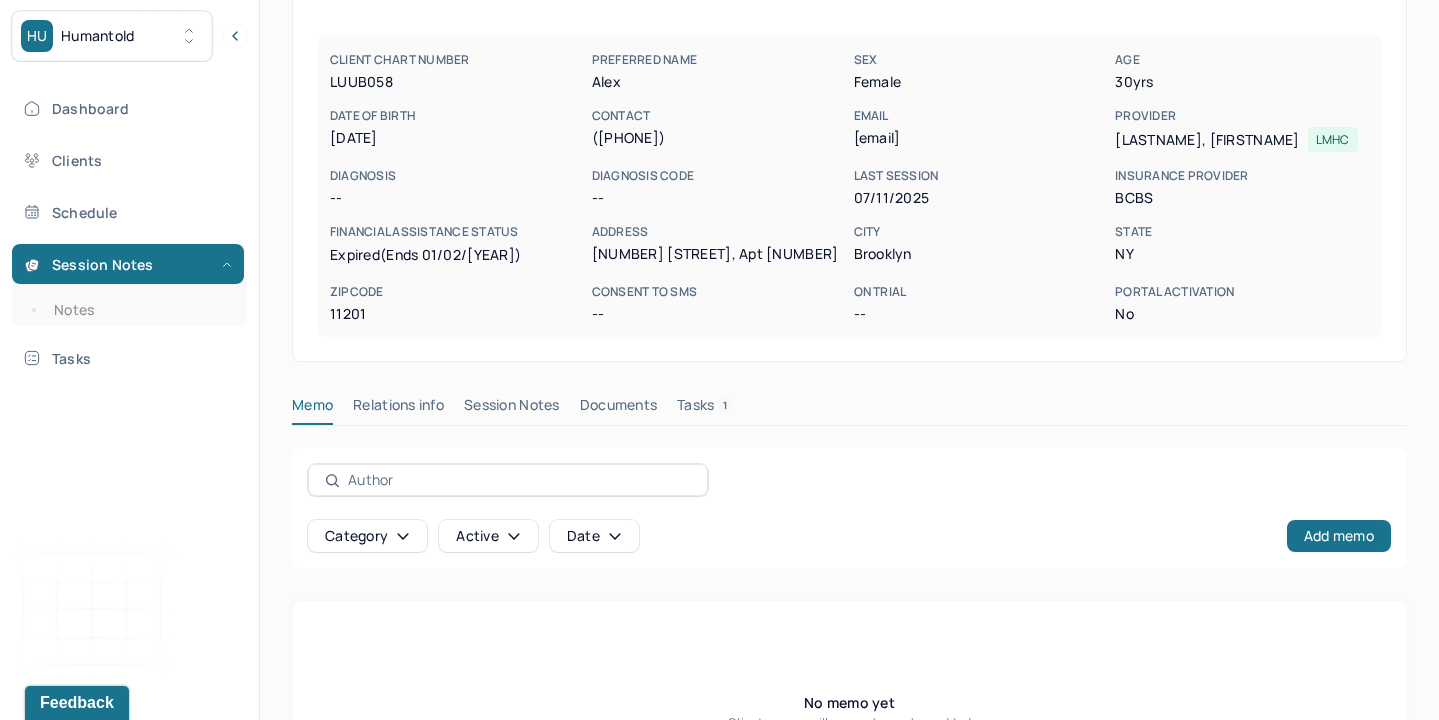 scroll, scrollTop: 226, scrollLeft: 0, axis: vertical 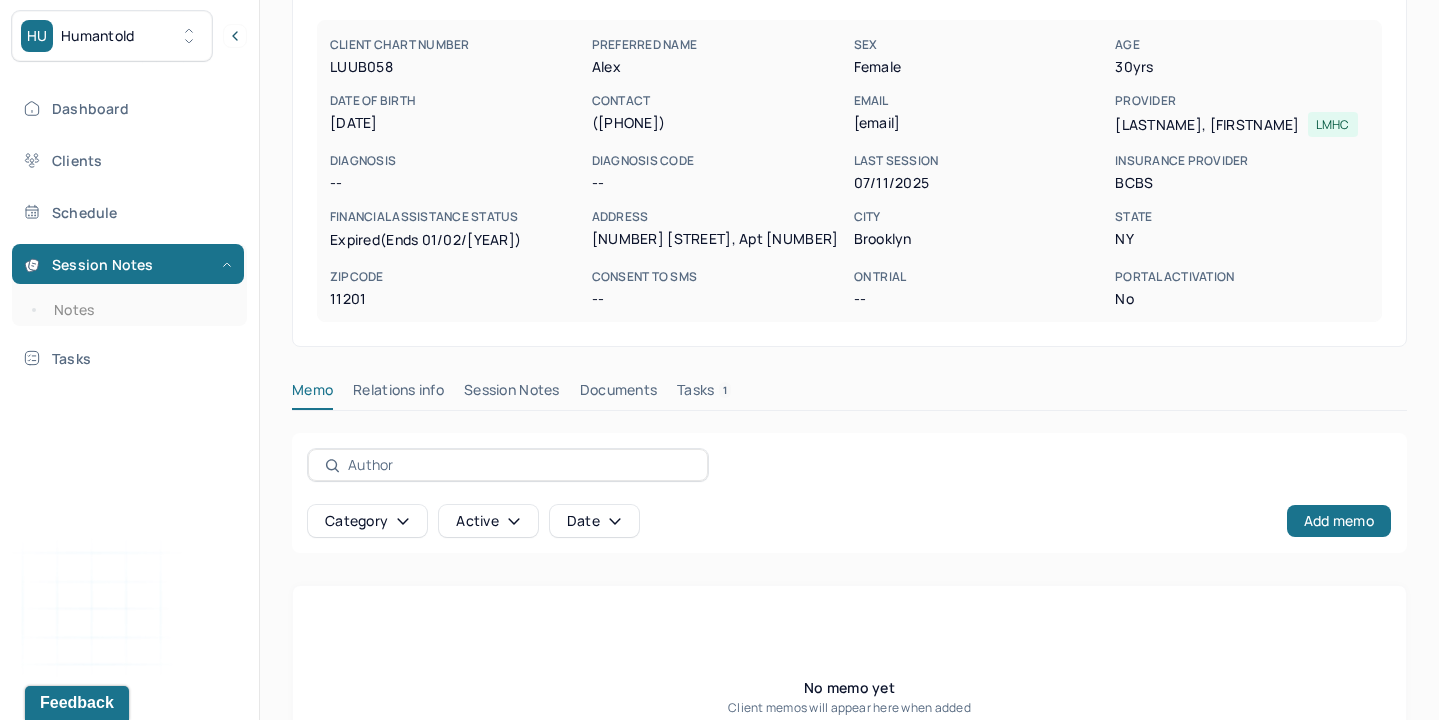 click on "Session Notes" at bounding box center (512, 394) 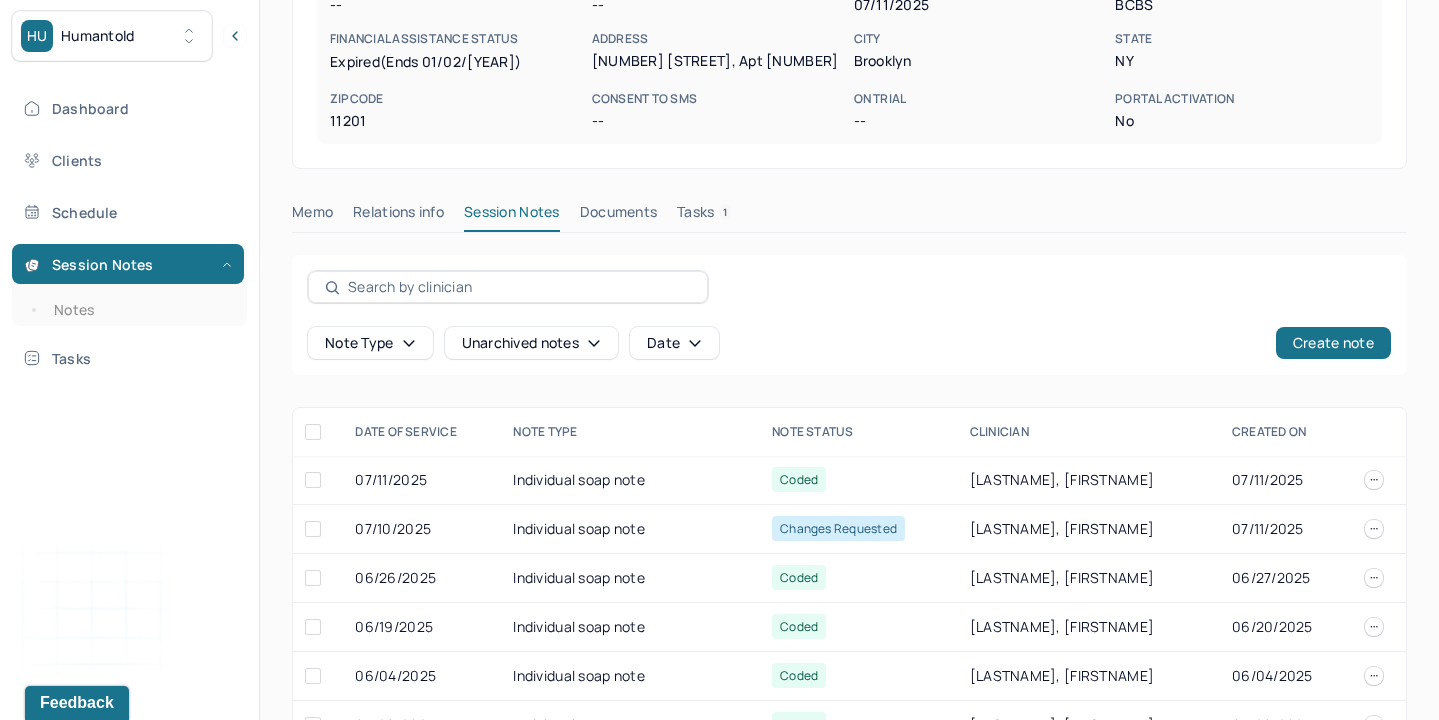 scroll, scrollTop: 410, scrollLeft: 0, axis: vertical 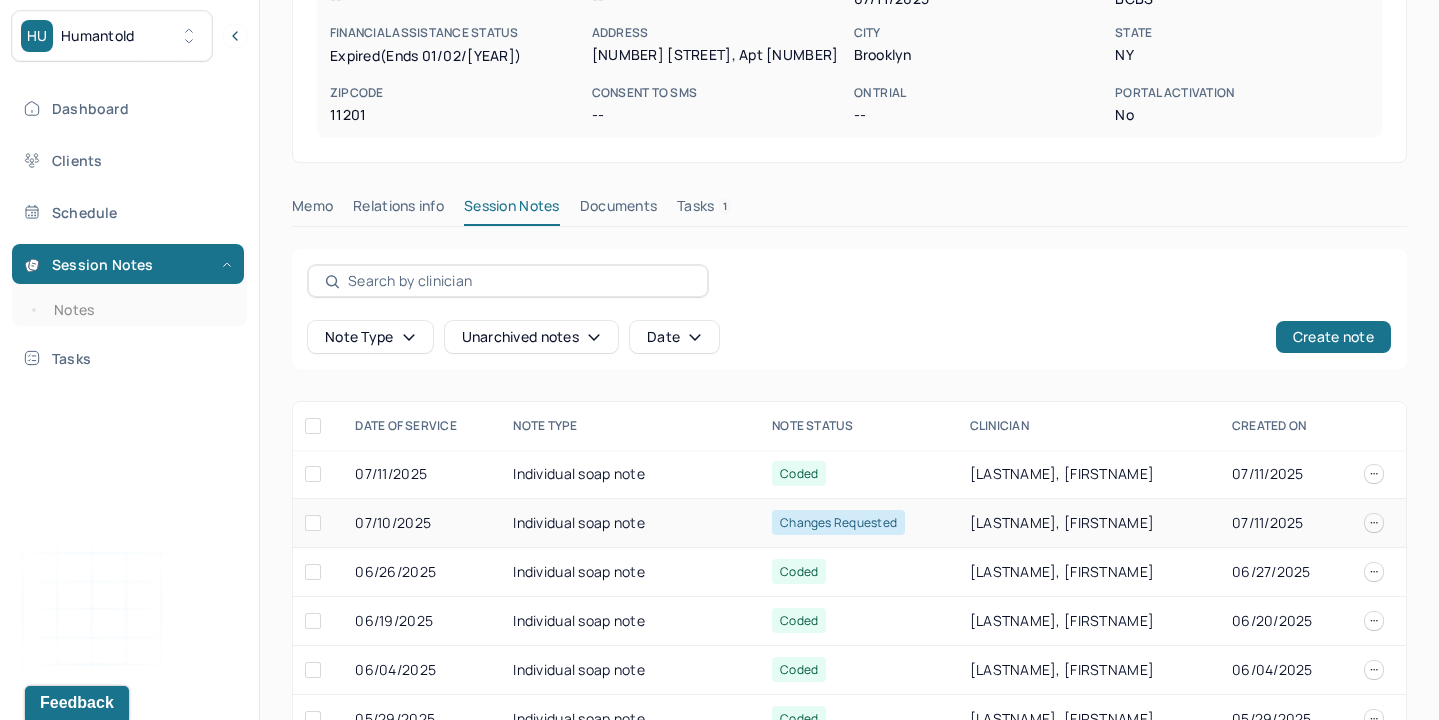 click on "Individual soap note" at bounding box center (630, 523) 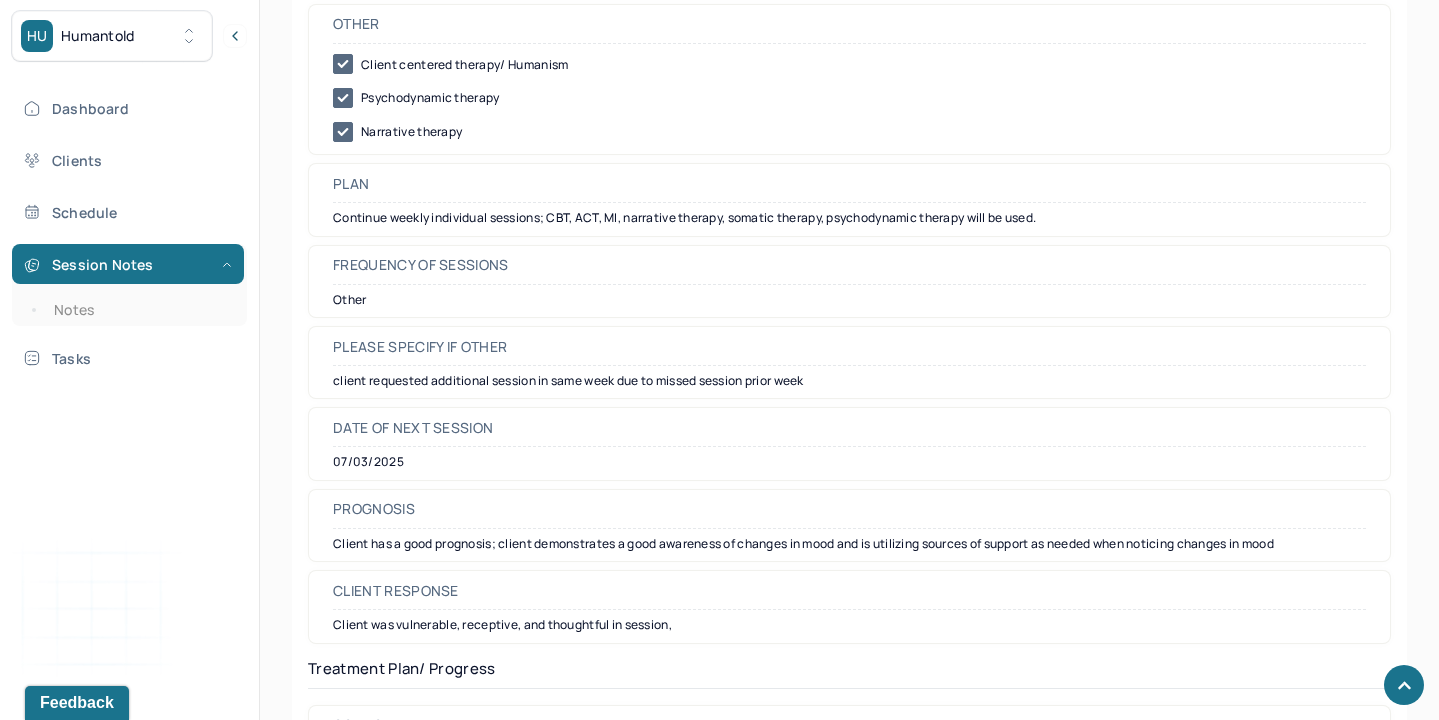 scroll, scrollTop: 2463, scrollLeft: 0, axis: vertical 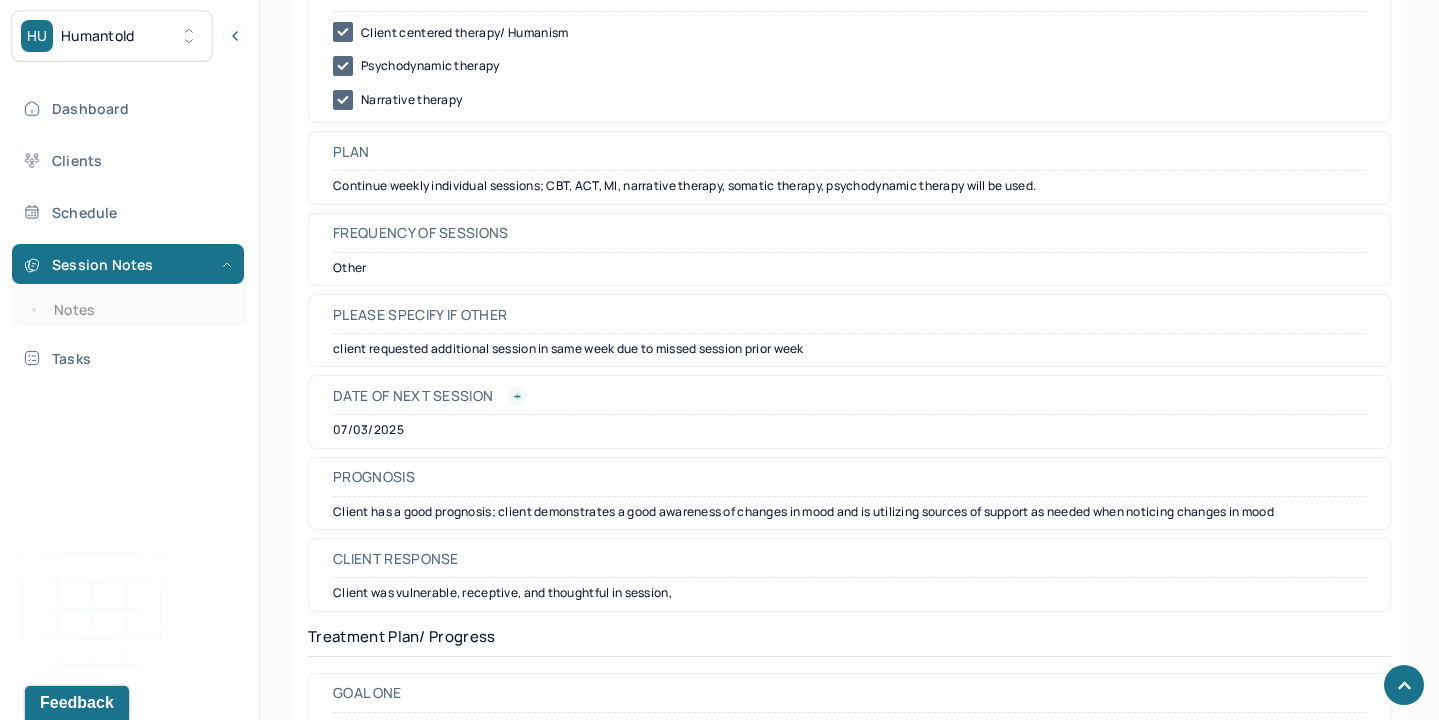 click 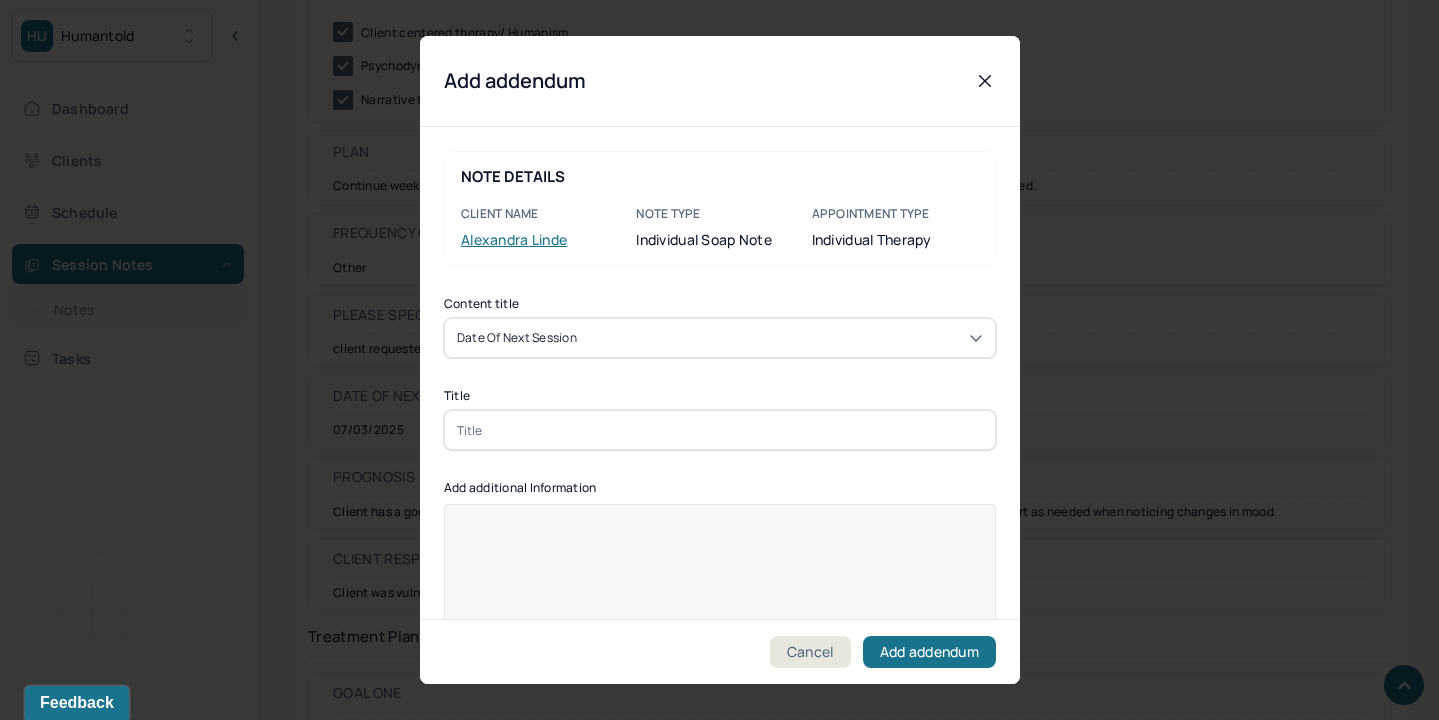 click at bounding box center [720, 430] 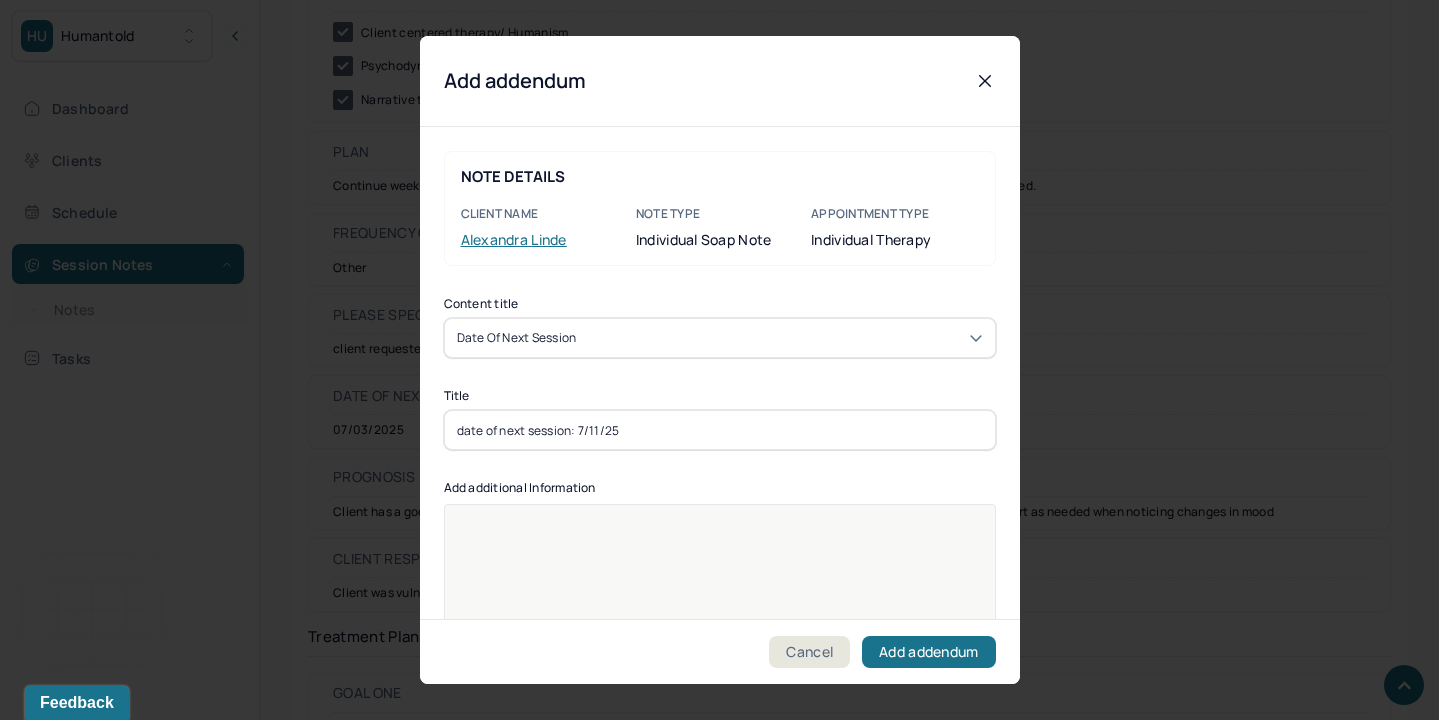 click on "date of next session: 7/11/25" at bounding box center [720, 430] 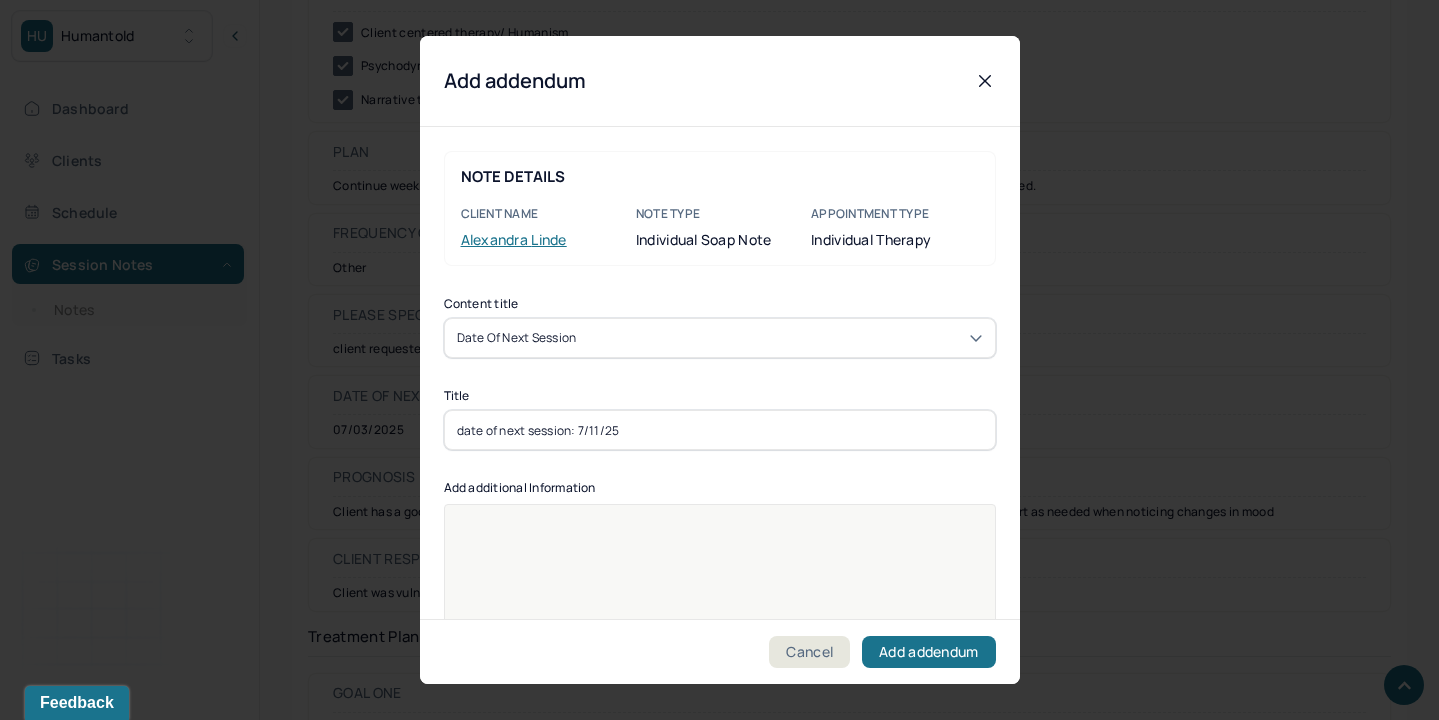 click at bounding box center (720, 617) 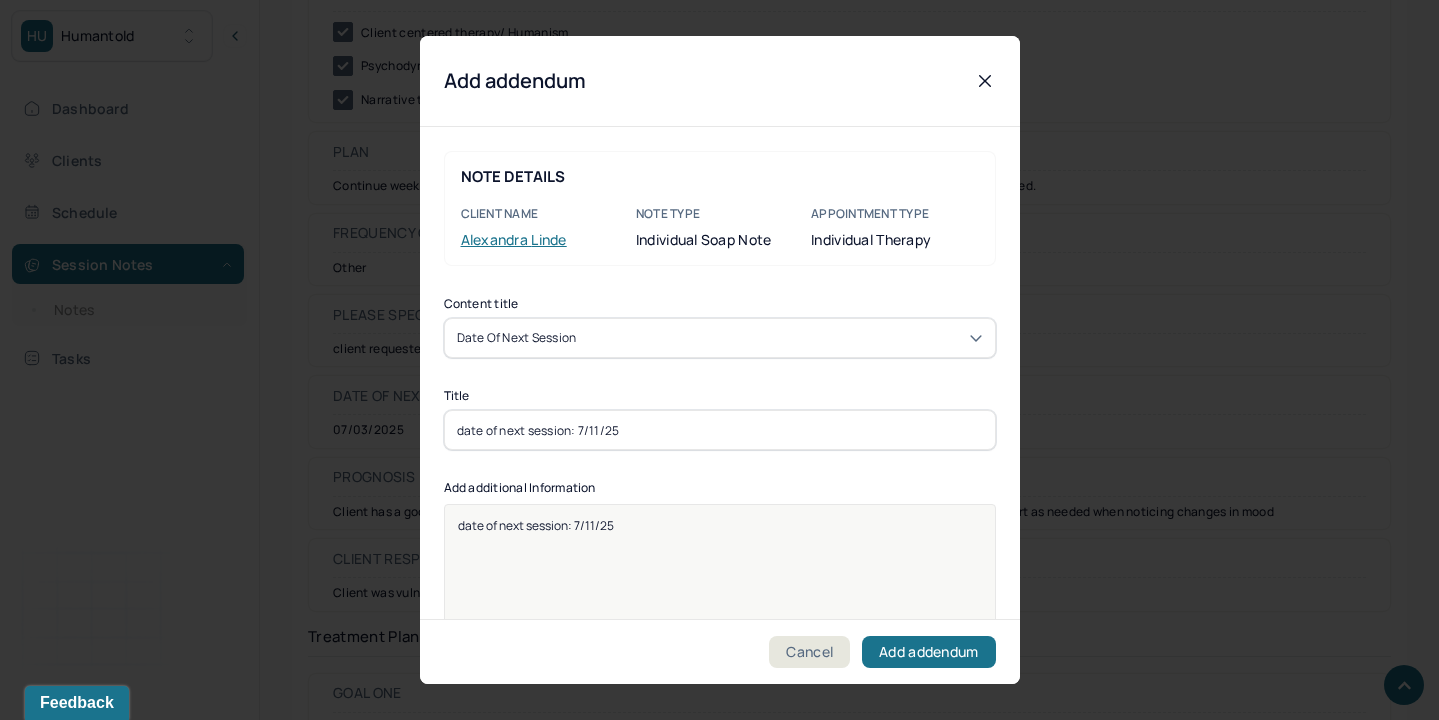 scroll, scrollTop: 25, scrollLeft: 0, axis: vertical 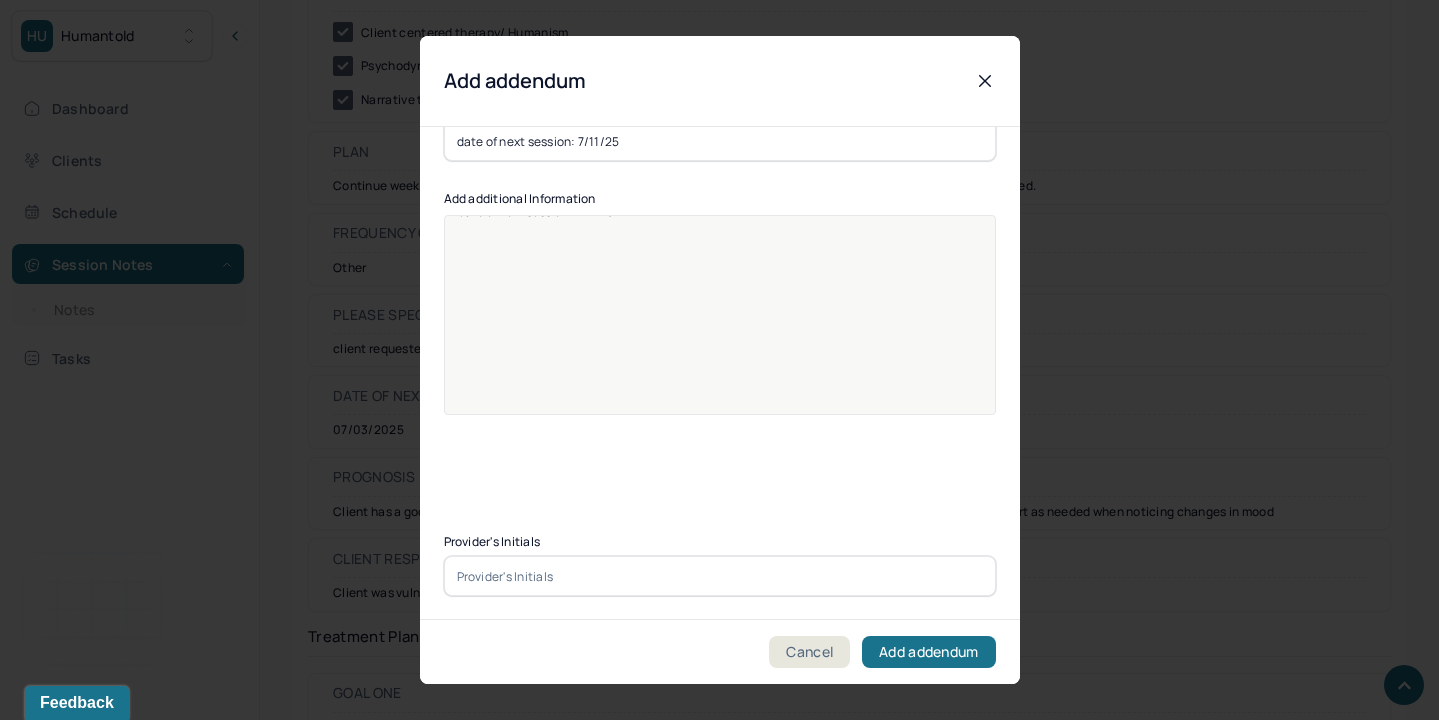 click at bounding box center (720, 576) 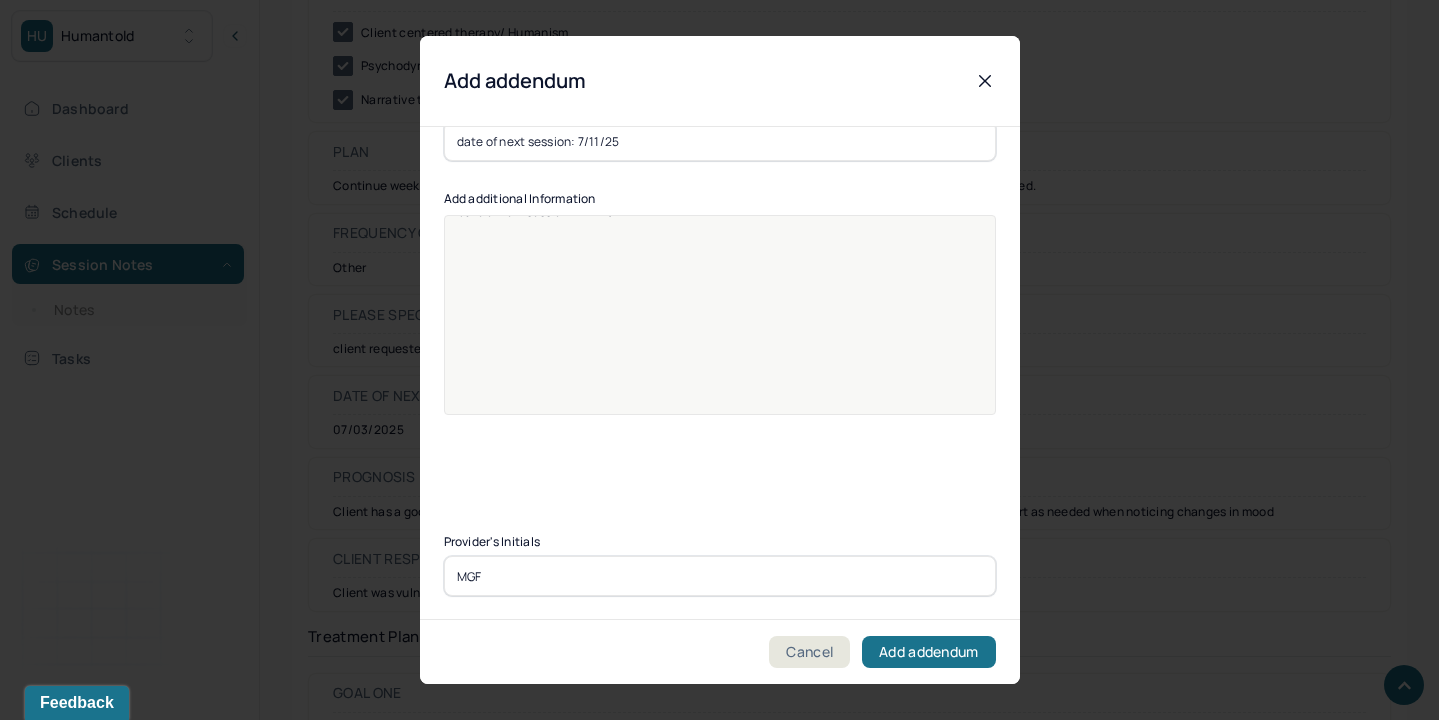 type on "MGF" 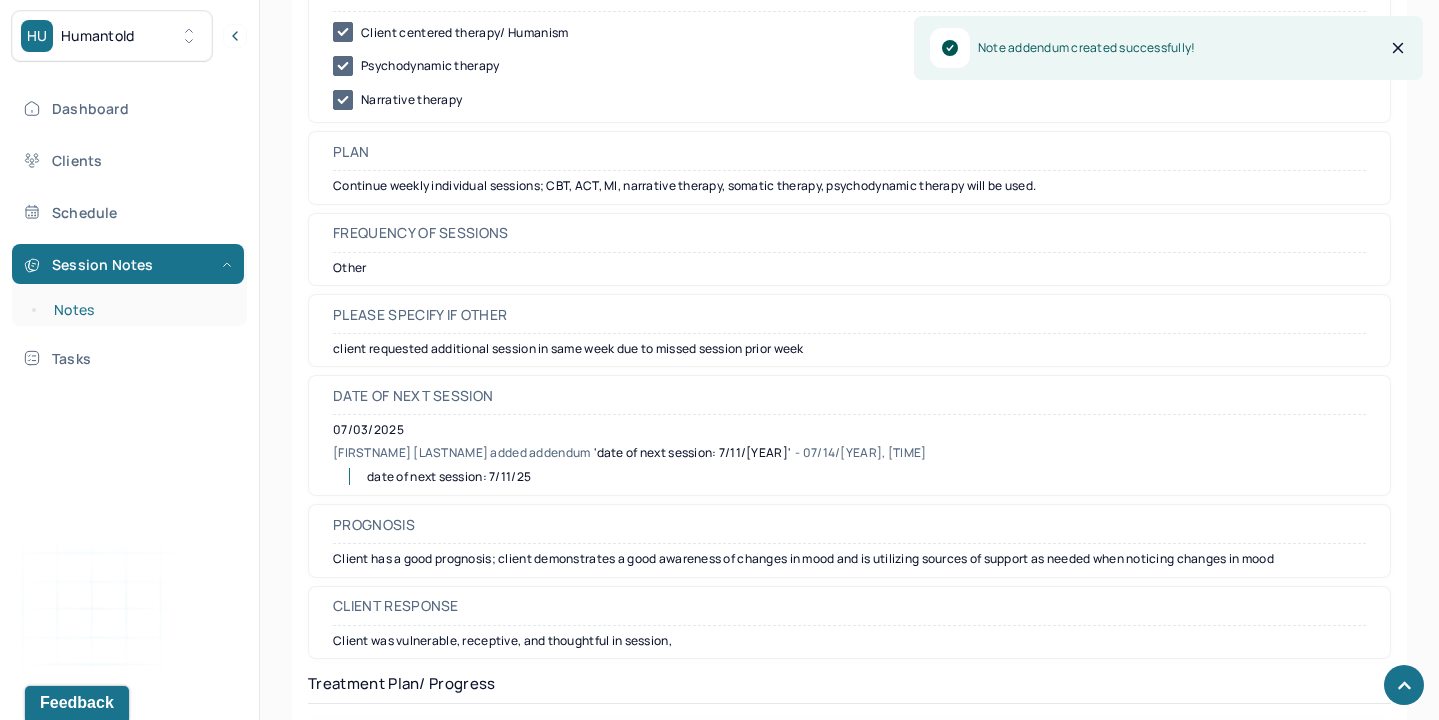 click on "Notes" at bounding box center [139, 310] 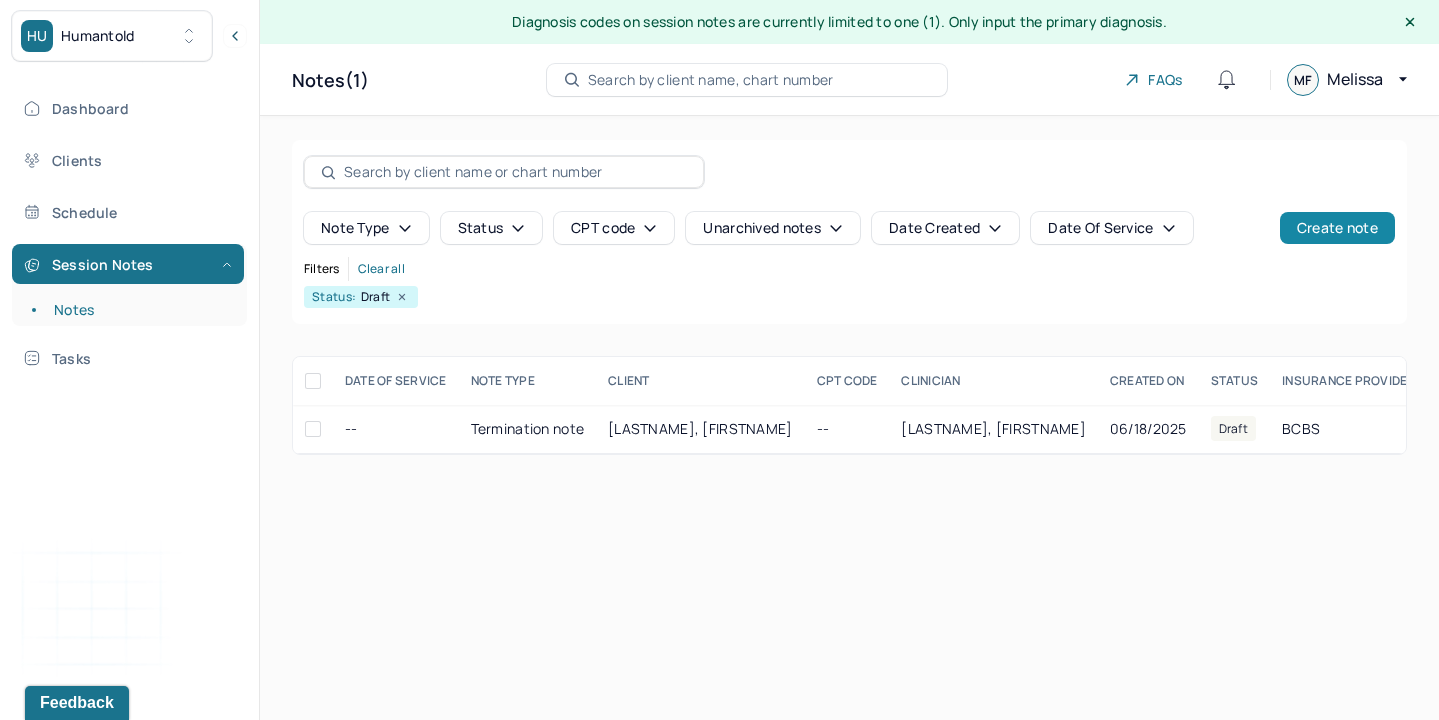 click on "Create note" at bounding box center [1337, 228] 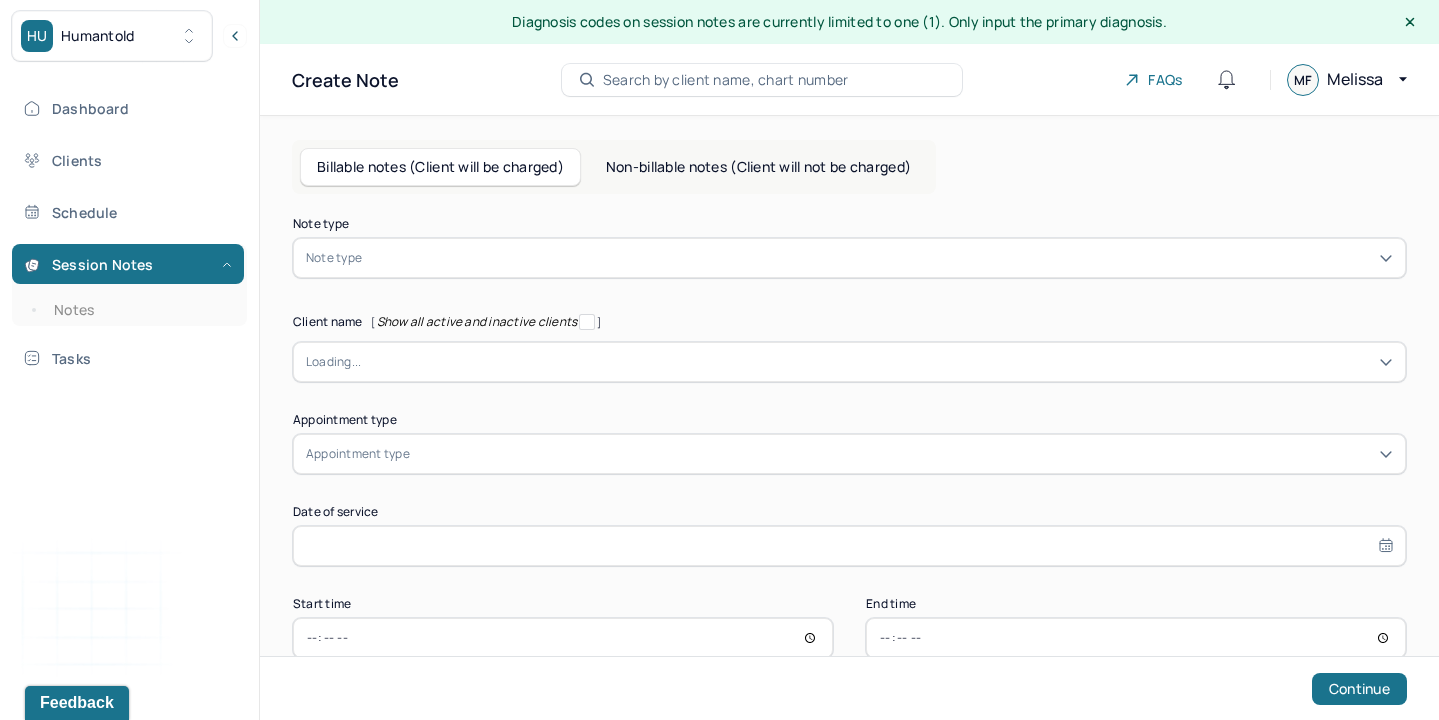 click at bounding box center [879, 258] 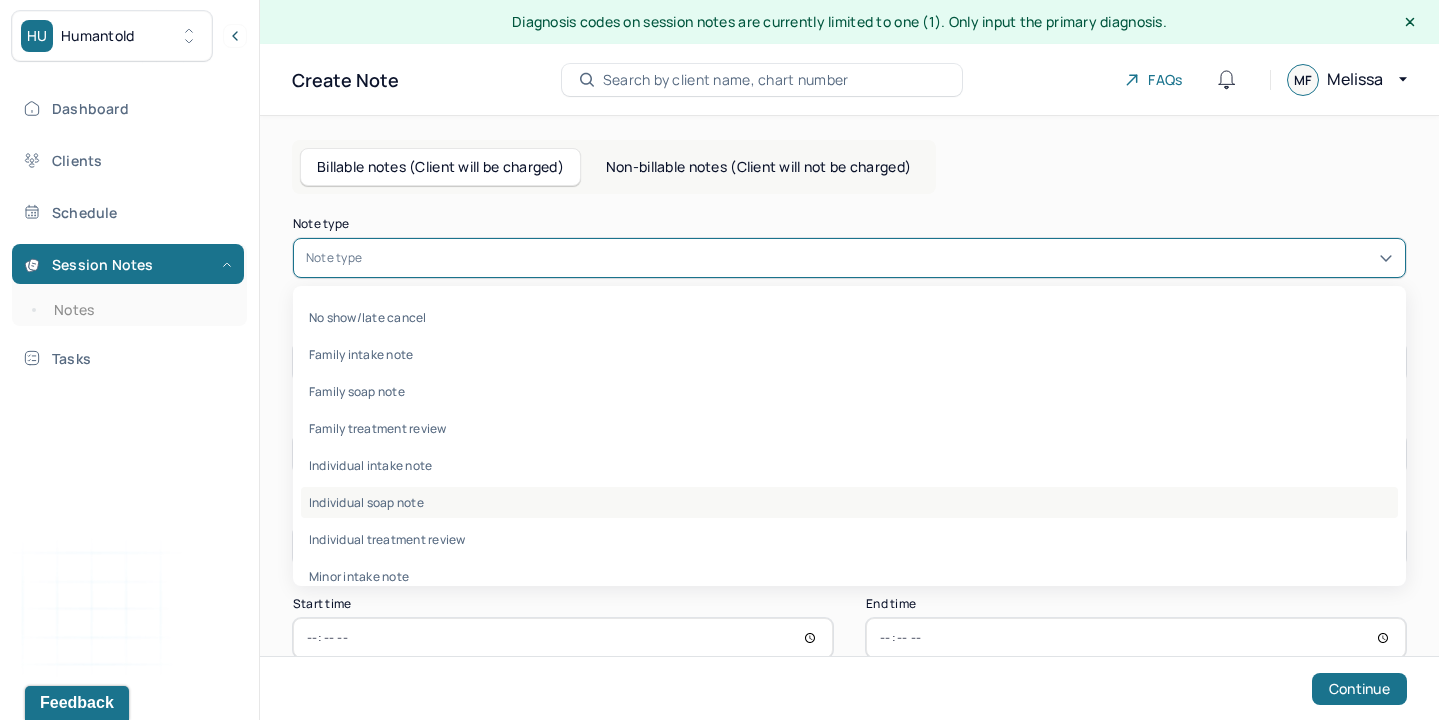 click on "Individual soap note" at bounding box center [849, 502] 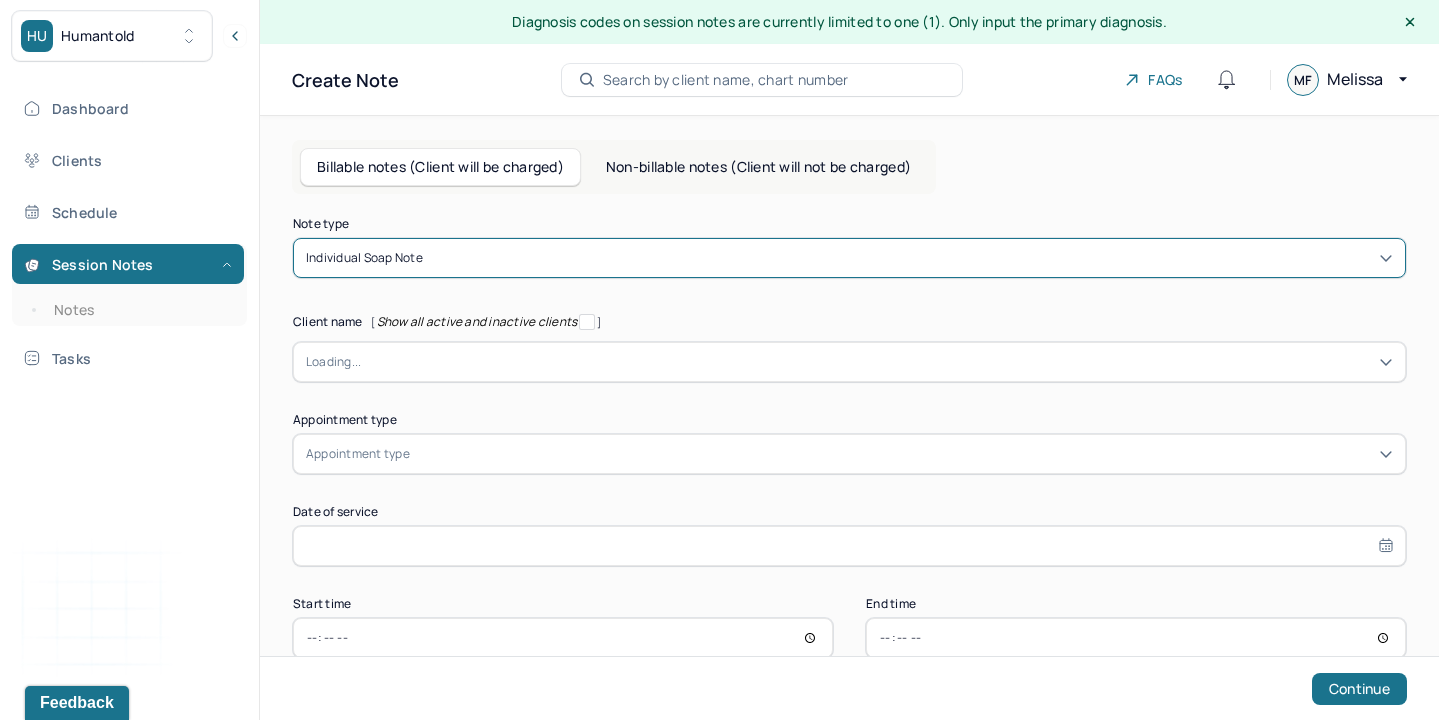 click at bounding box center (877, 362) 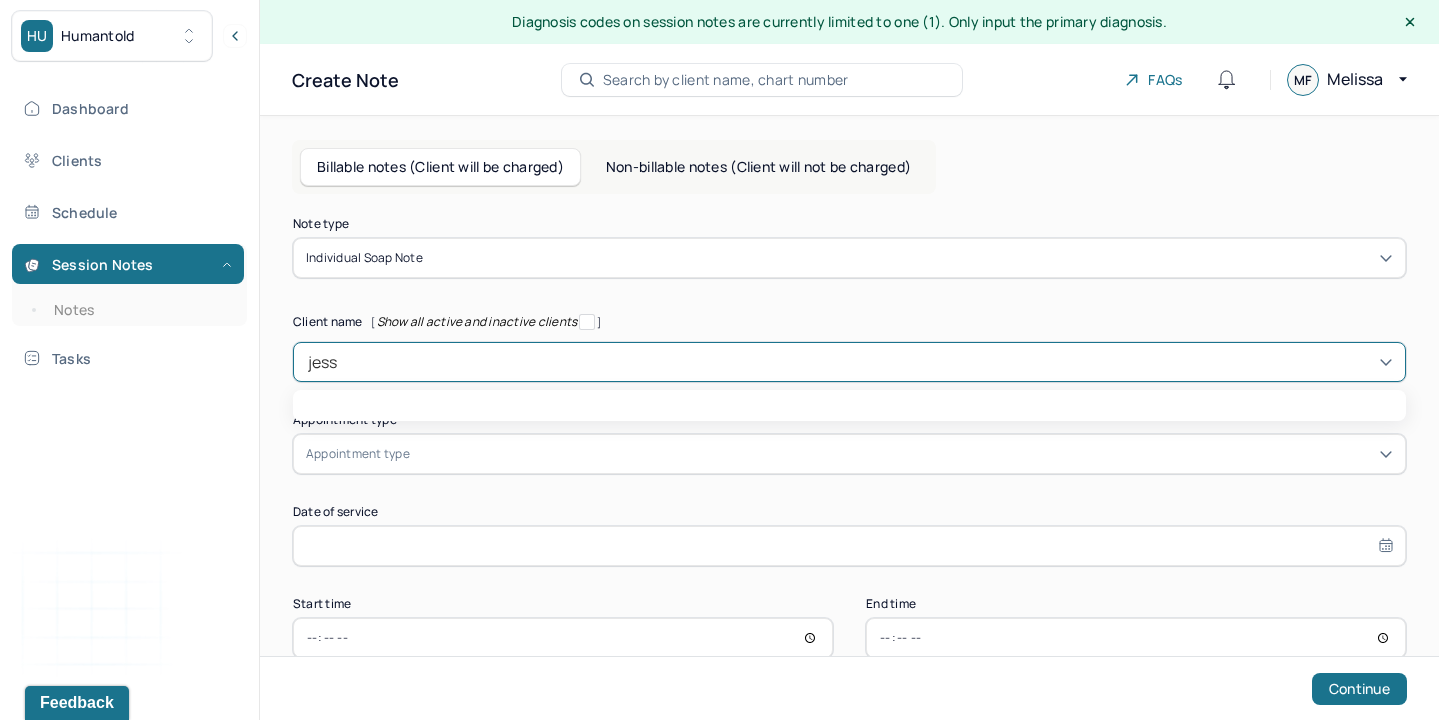 type on "jesse" 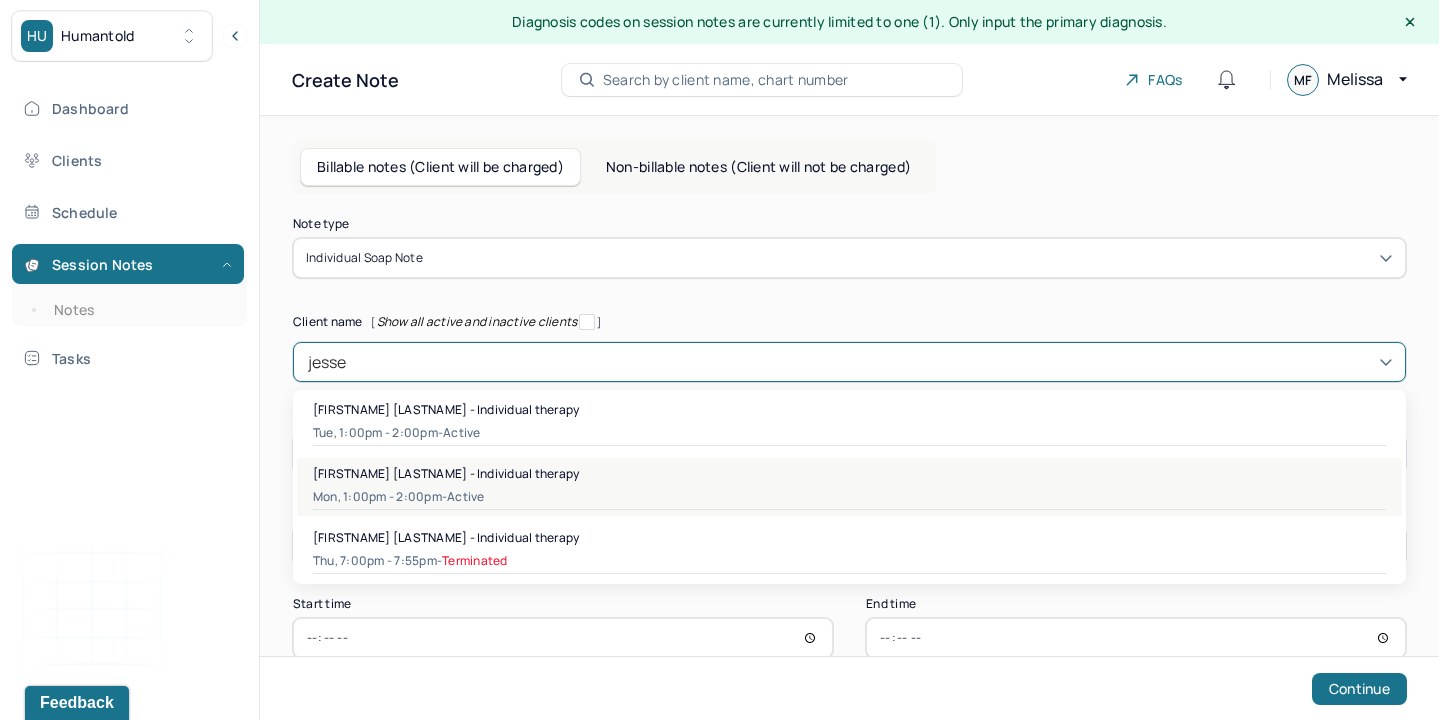click on "[FIRSTNAME] [LASTNAME] - Individual therapy" at bounding box center [849, 473] 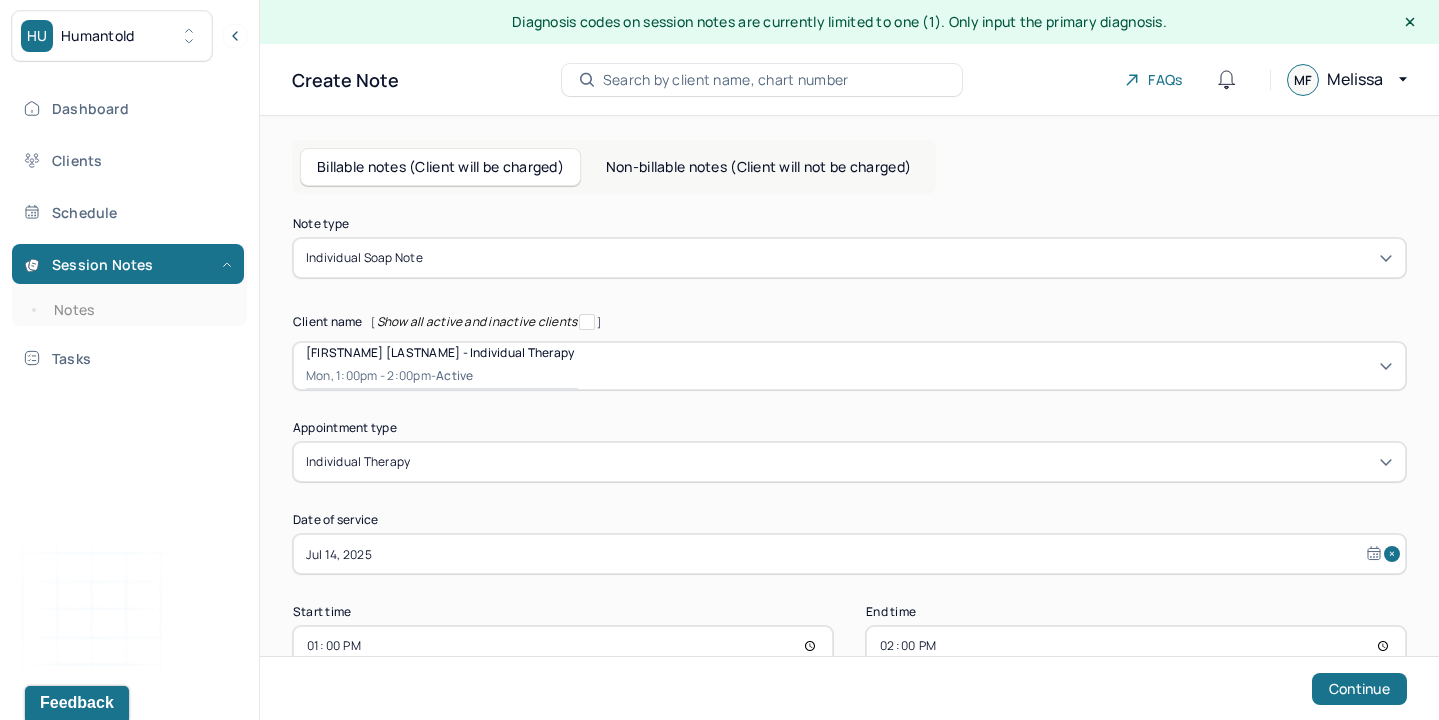 click on "Note type Individual soap note Client name [ Show all active and inactive clients ] [FIRSTNAME] [LASTNAME] - Individual therapy Mon, 1:00pm - 2:00pm  -  active Supervisee name [FIRSTNAME] [LASTNAME] Appointment type individual therapy Date of service Jul 14, 2025 Start time 13:00 End time 14:00   Continue" at bounding box center (849, 442) 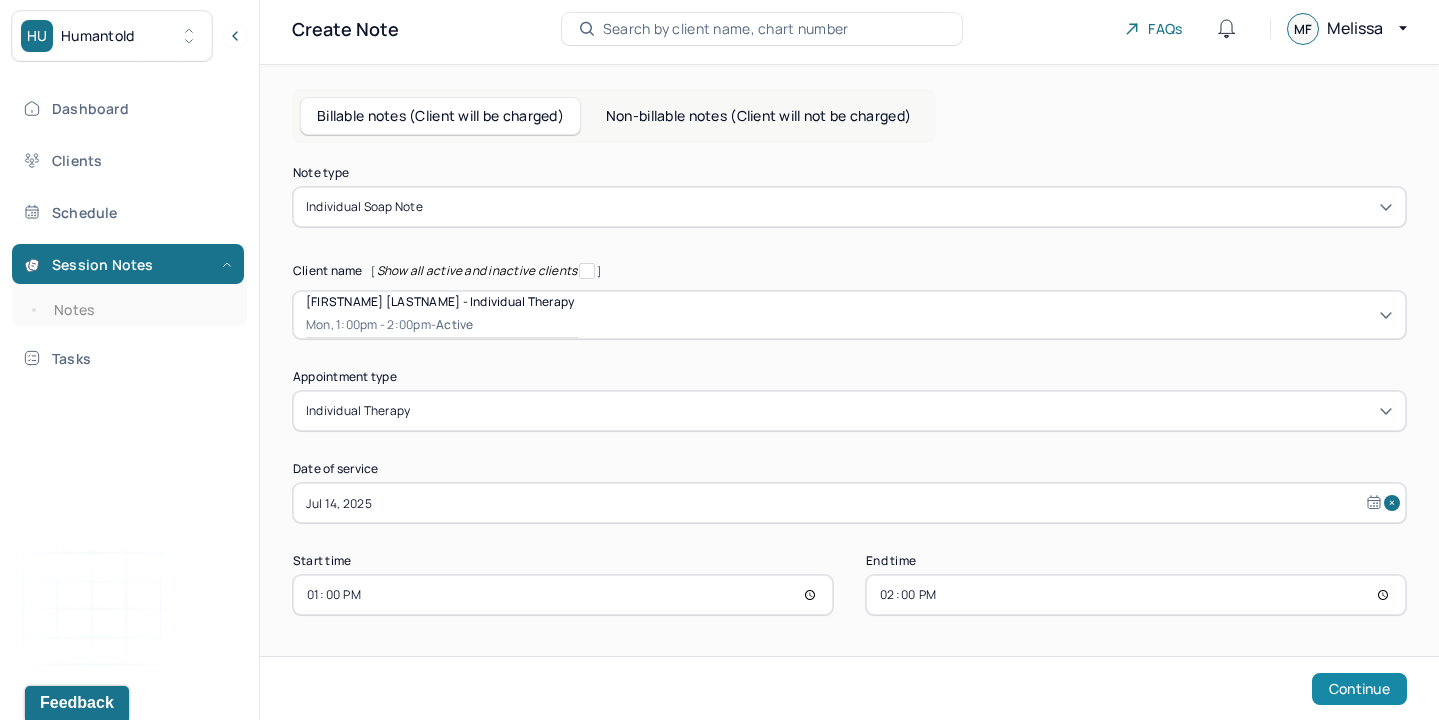 click on "Continue" at bounding box center [1359, 689] 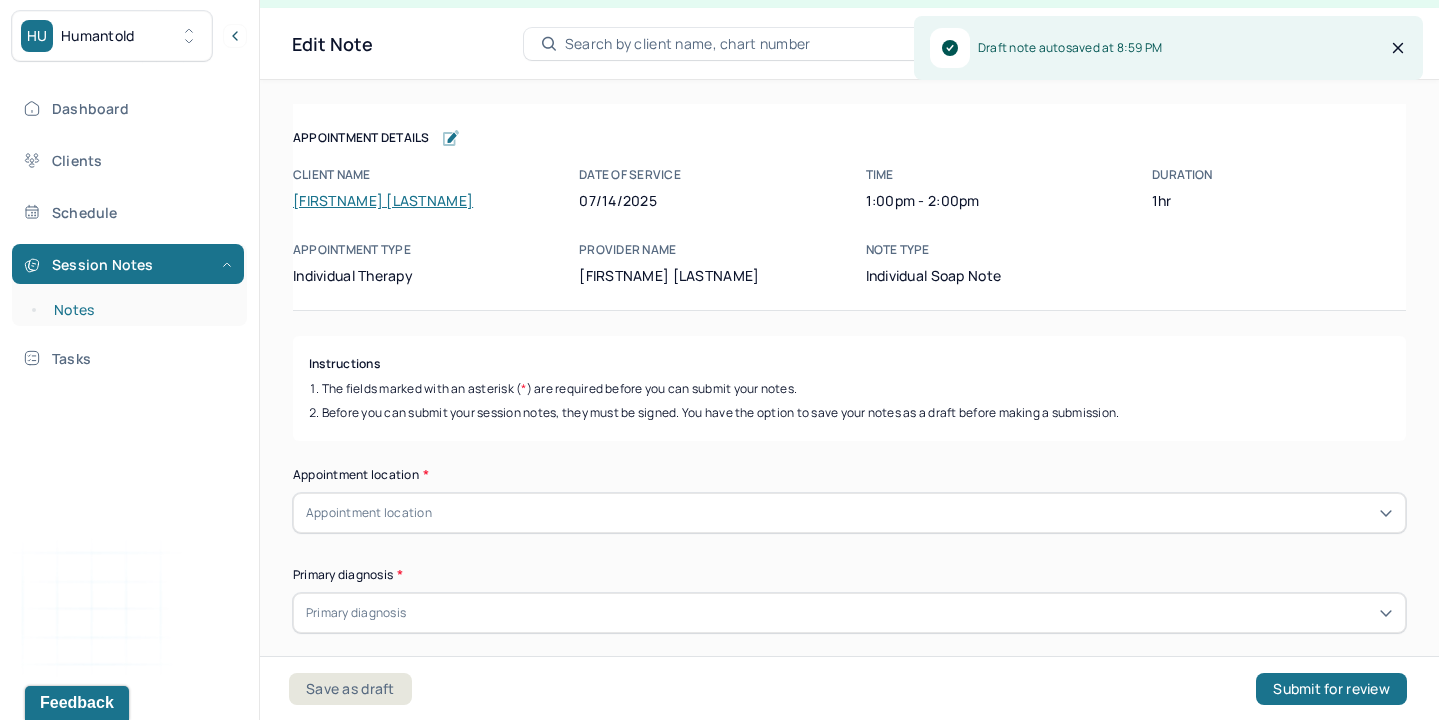 scroll, scrollTop: 36, scrollLeft: 0, axis: vertical 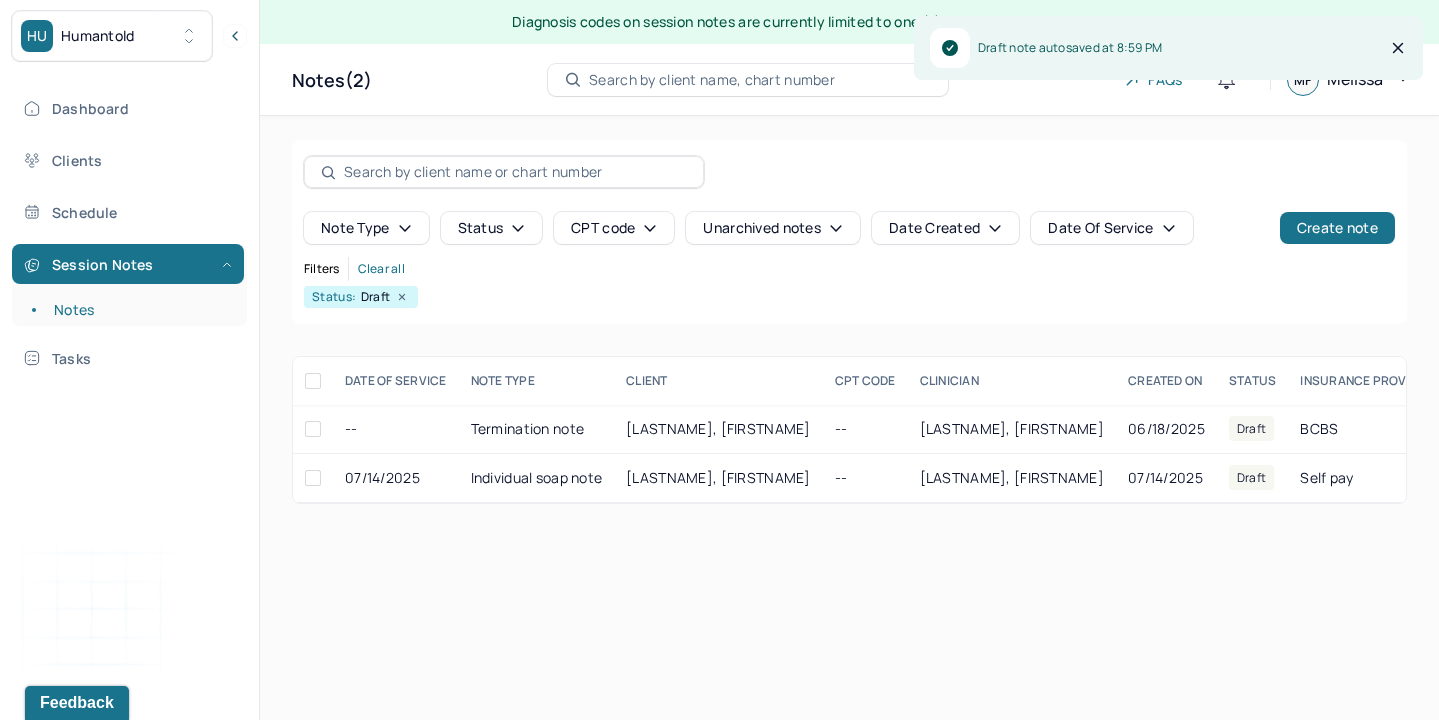 click on "Note type     Status     CPT code     Unarchived notes     Date Created     Date Of Service     Create note   Filters   Clear all   Status: Draft" at bounding box center (849, 232) 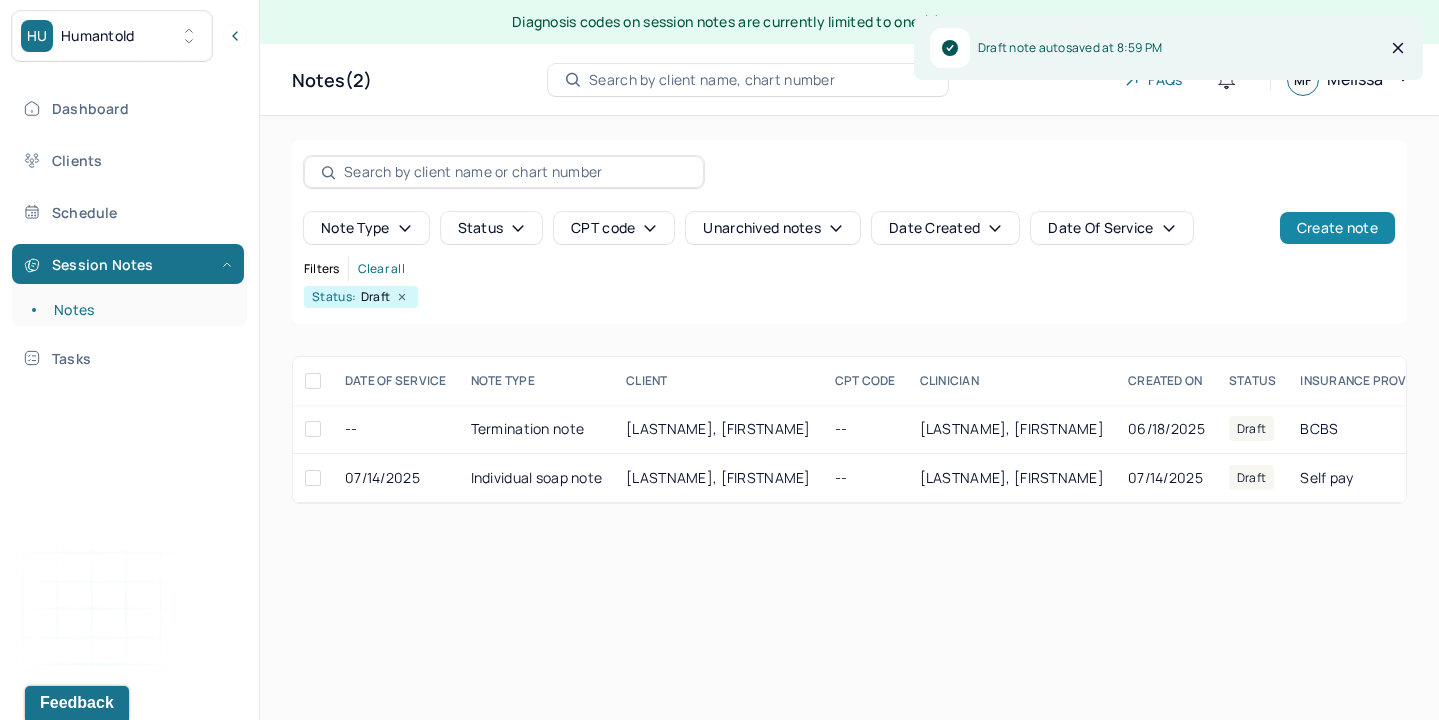 click on "Create note" at bounding box center [1337, 228] 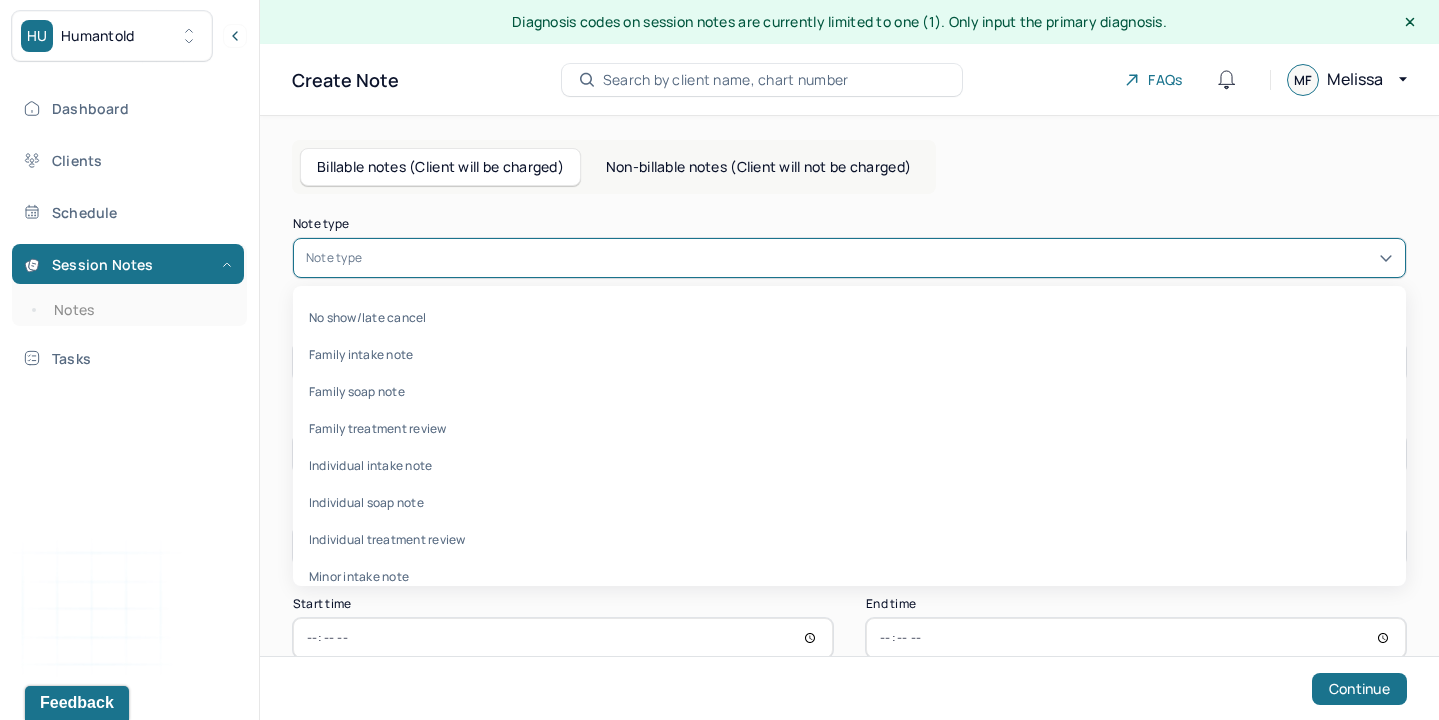 click on "Note type" at bounding box center (849, 258) 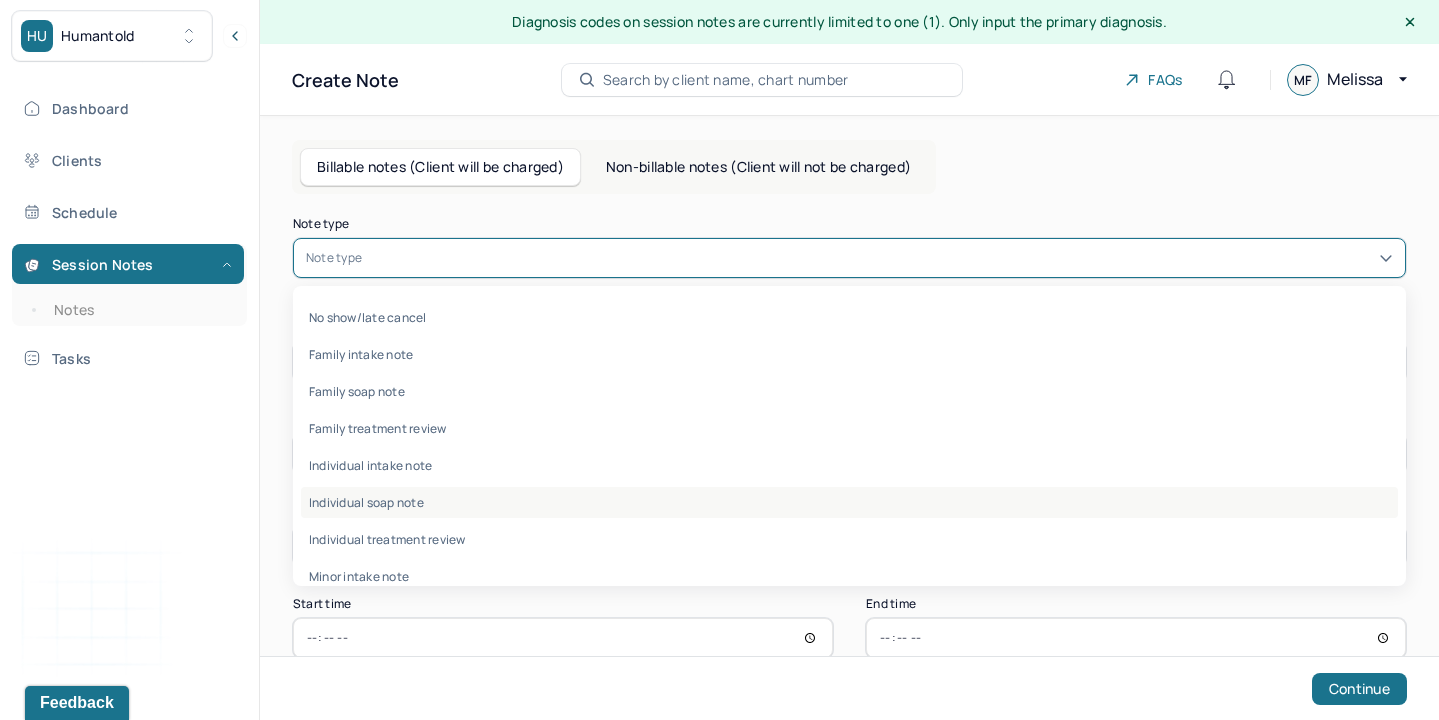 click on "Individual soap note" at bounding box center [849, 502] 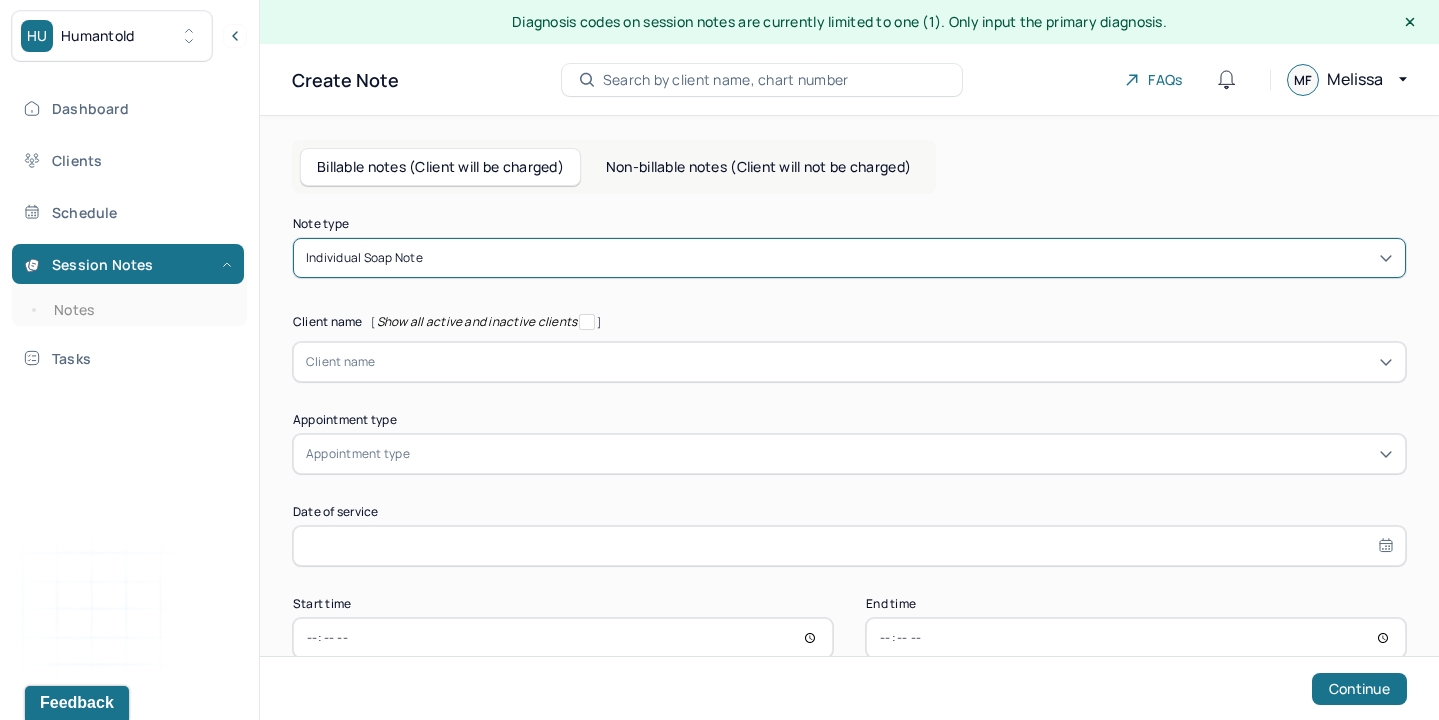 click at bounding box center (884, 362) 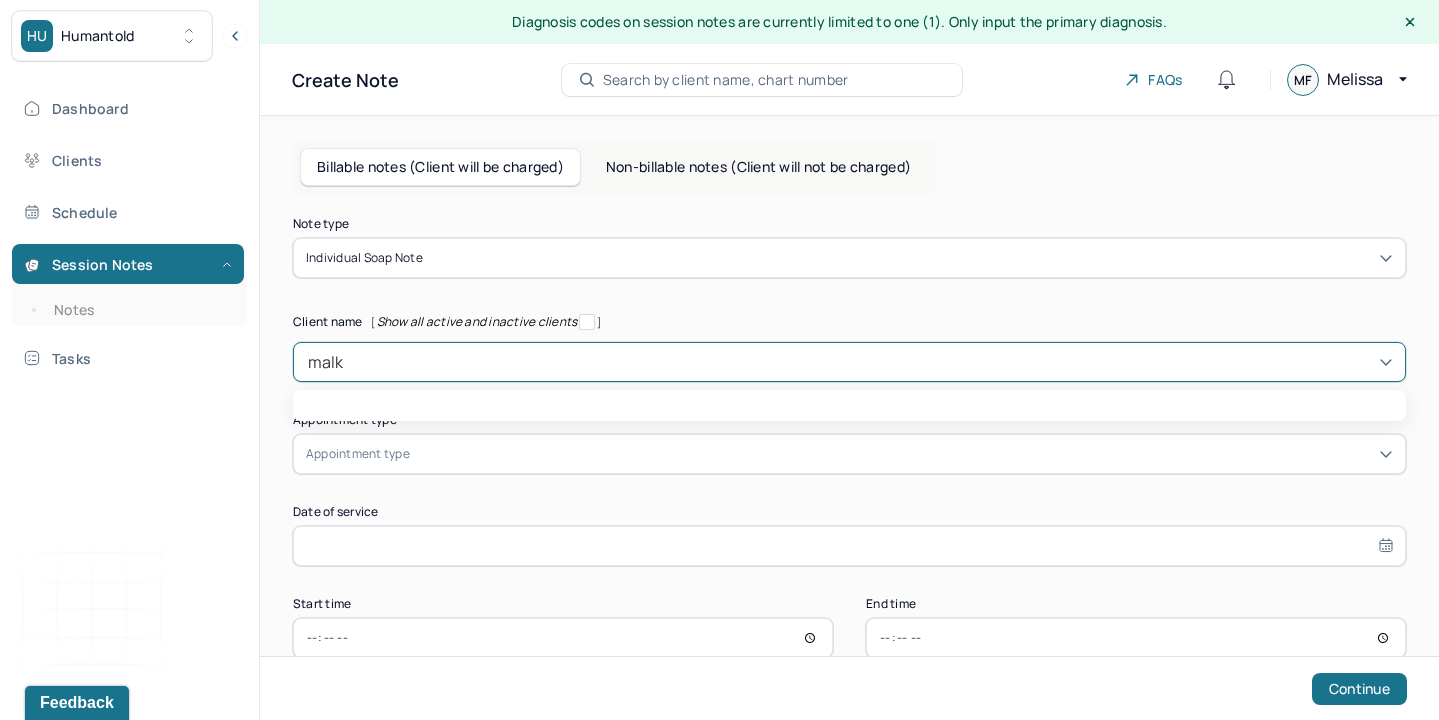 type on "malky" 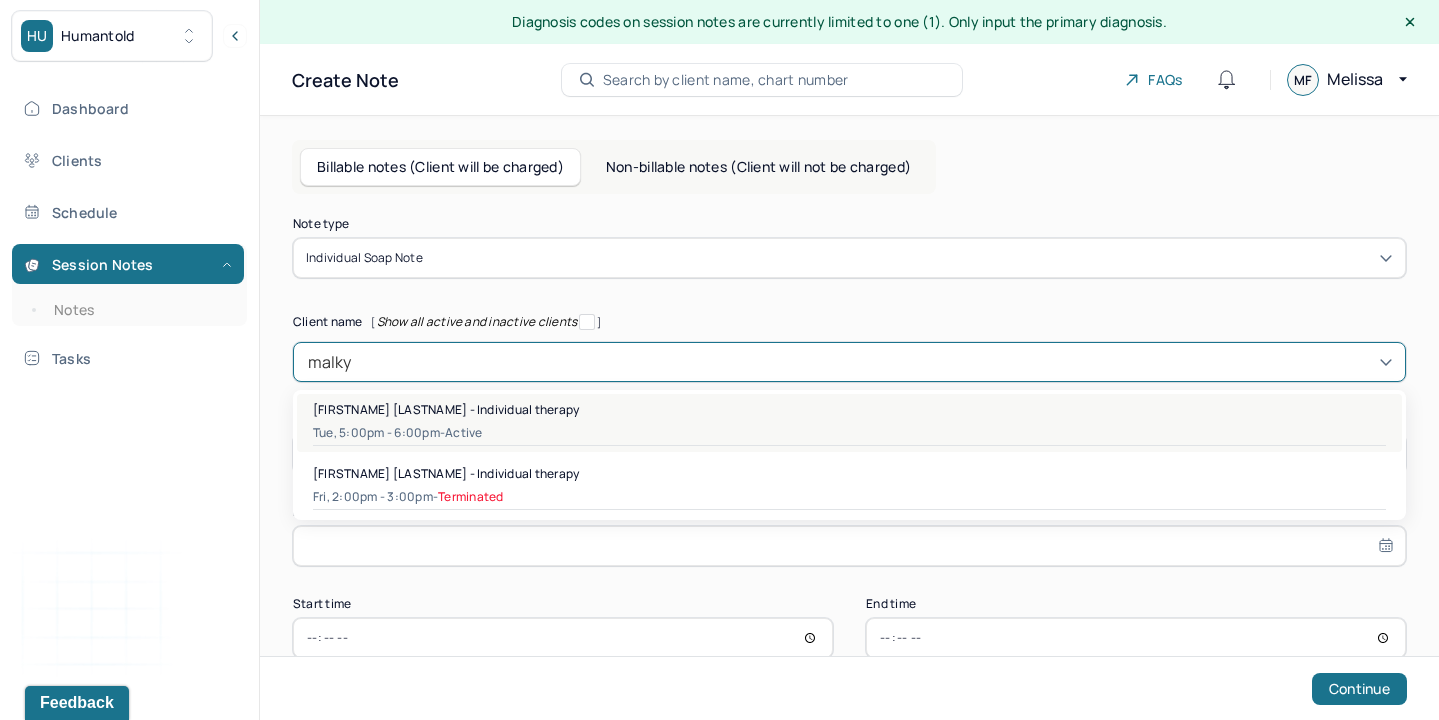 click on "[FIRSTNAME] [LASTNAME] - Individual therapy" at bounding box center [849, 409] 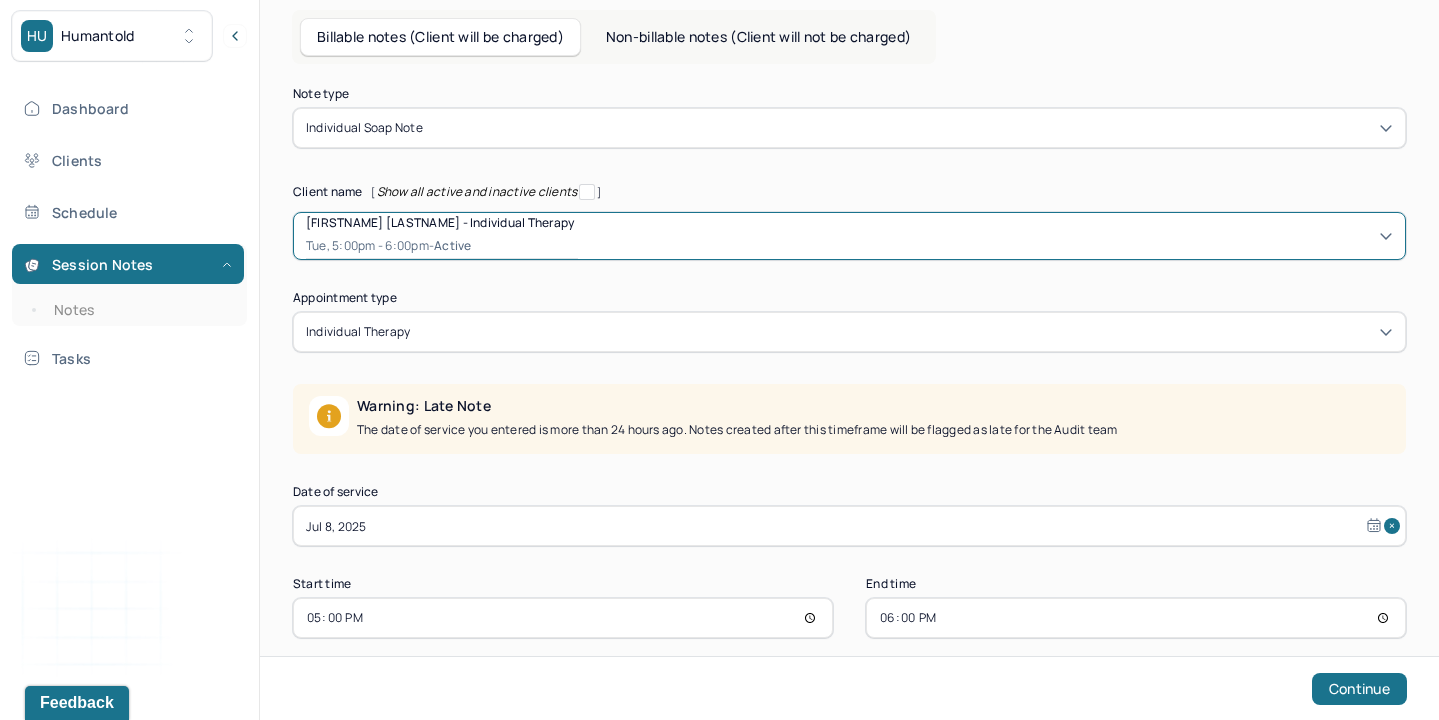 scroll, scrollTop: 153, scrollLeft: 0, axis: vertical 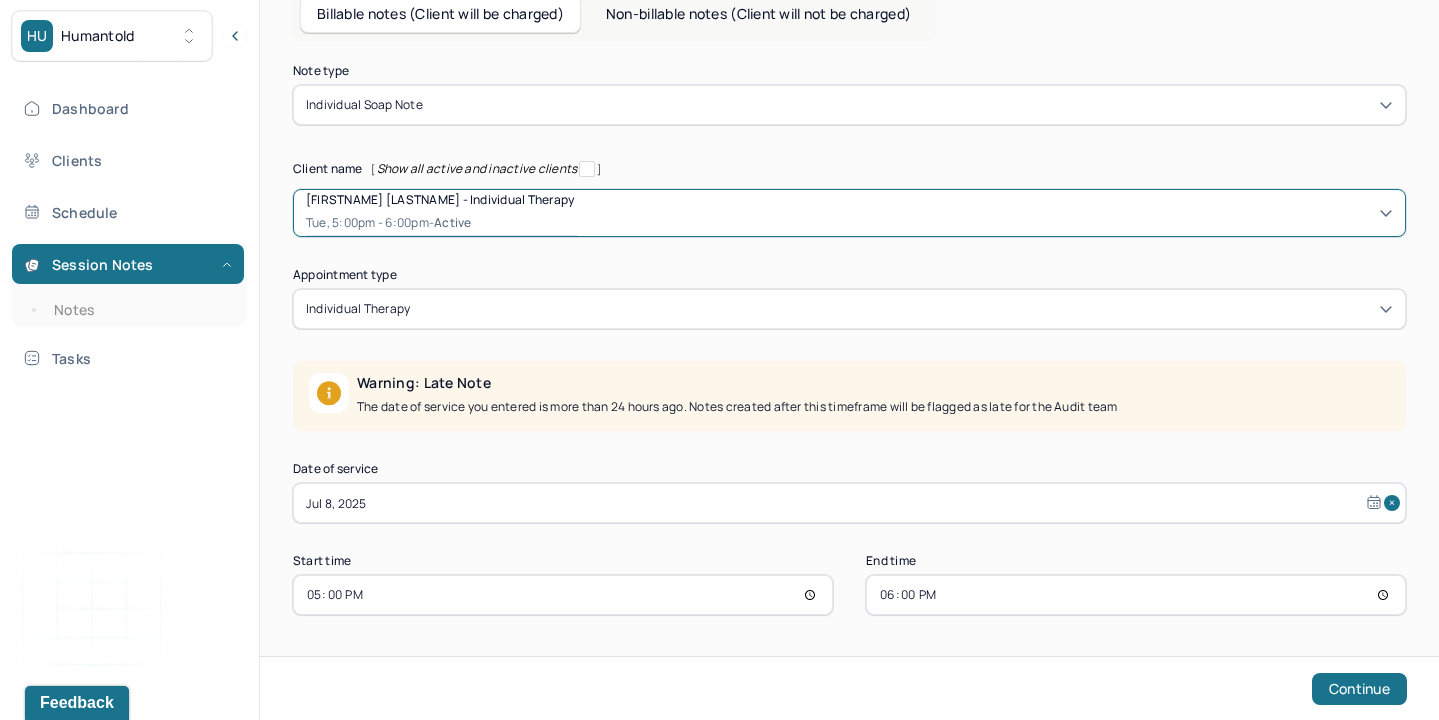 select on "6" 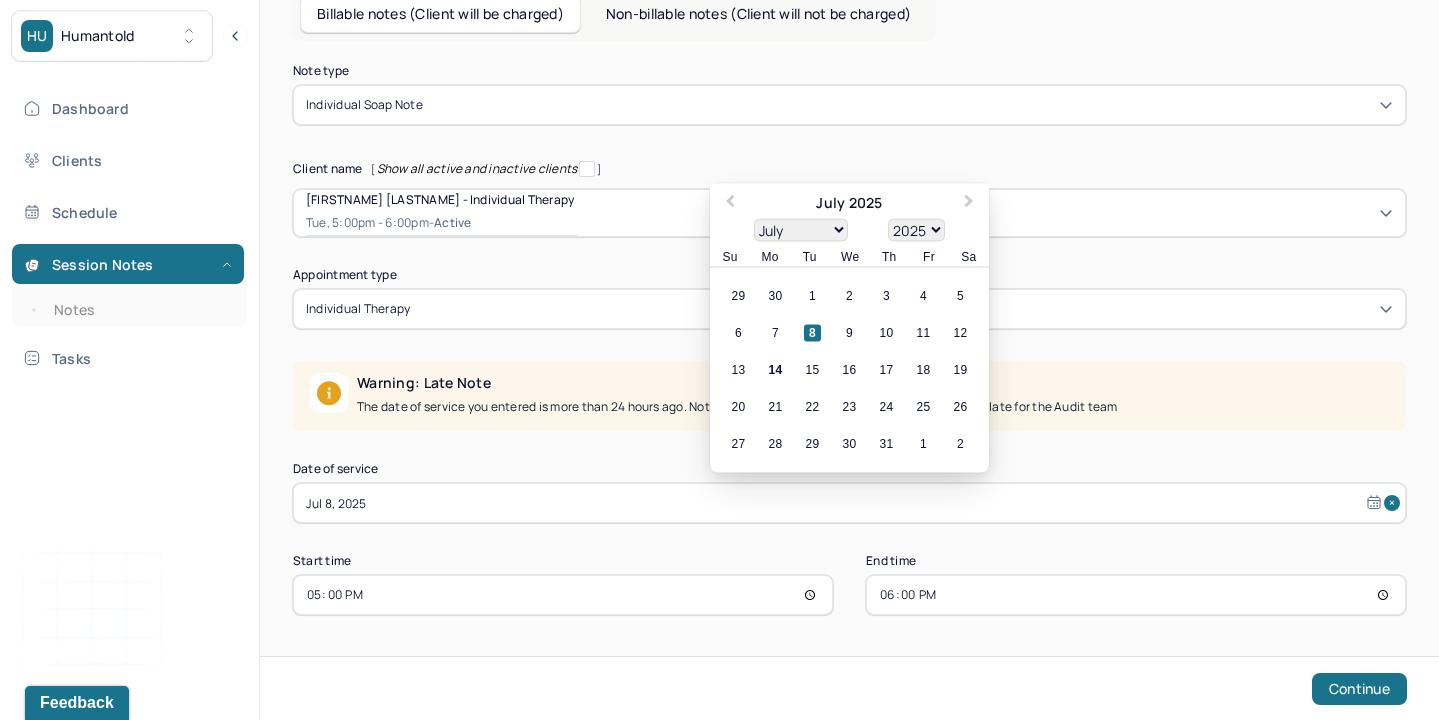 click on "Jul 8, 2025" at bounding box center (849, 503) 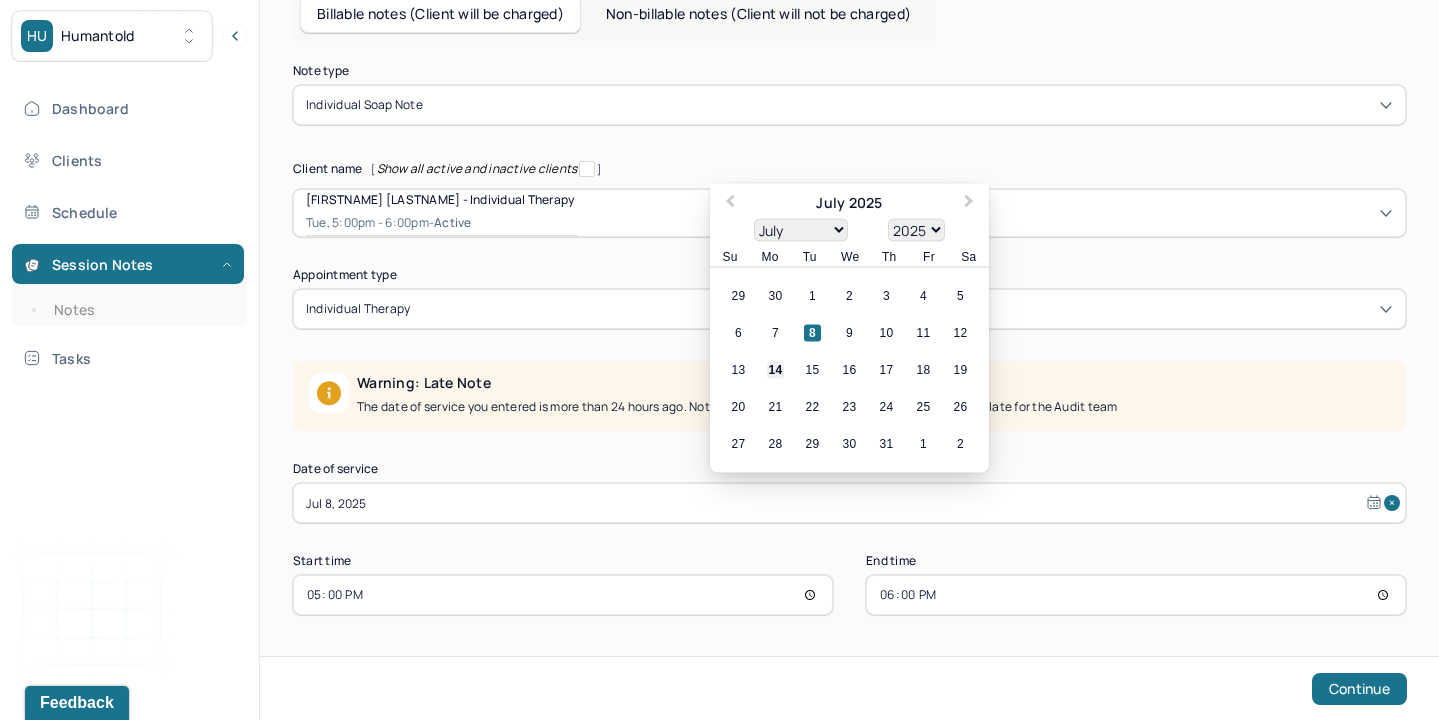 click on "14" at bounding box center [775, 370] 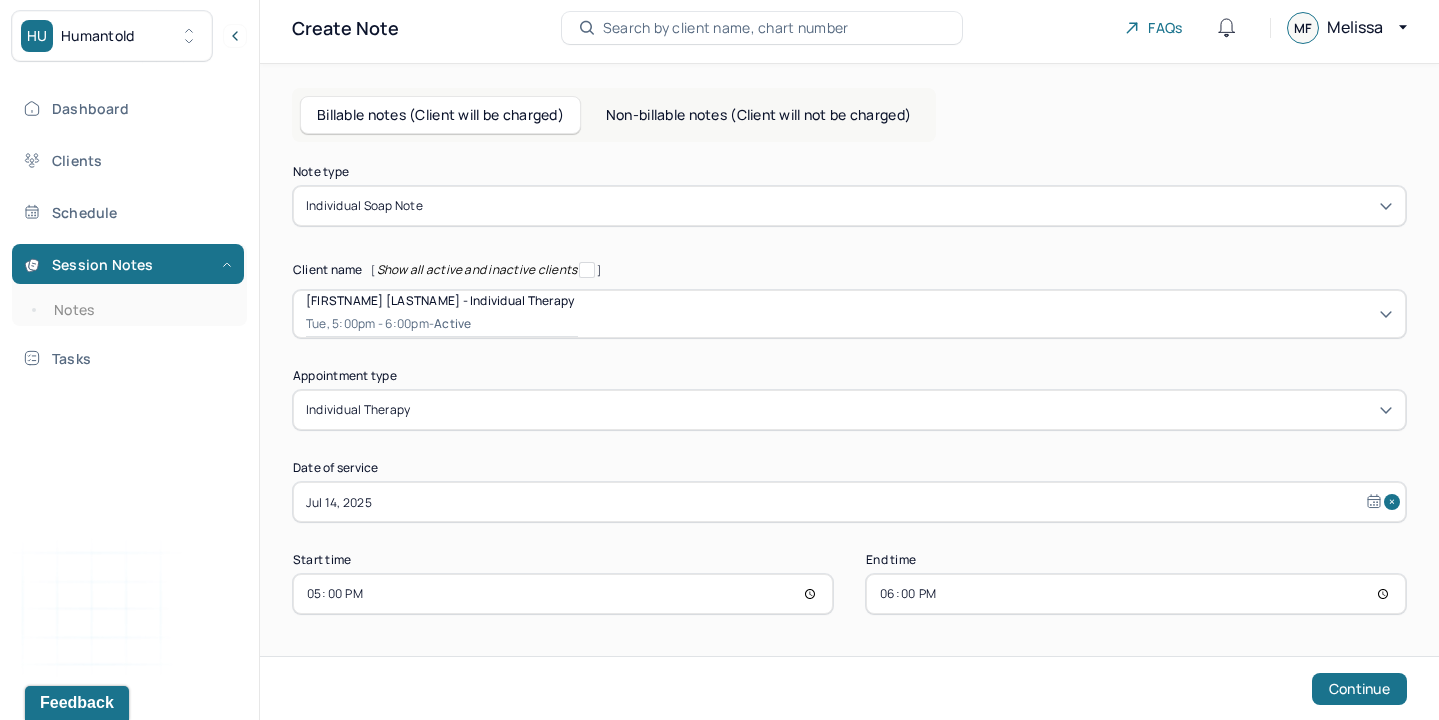 scroll, scrollTop: 51, scrollLeft: 0, axis: vertical 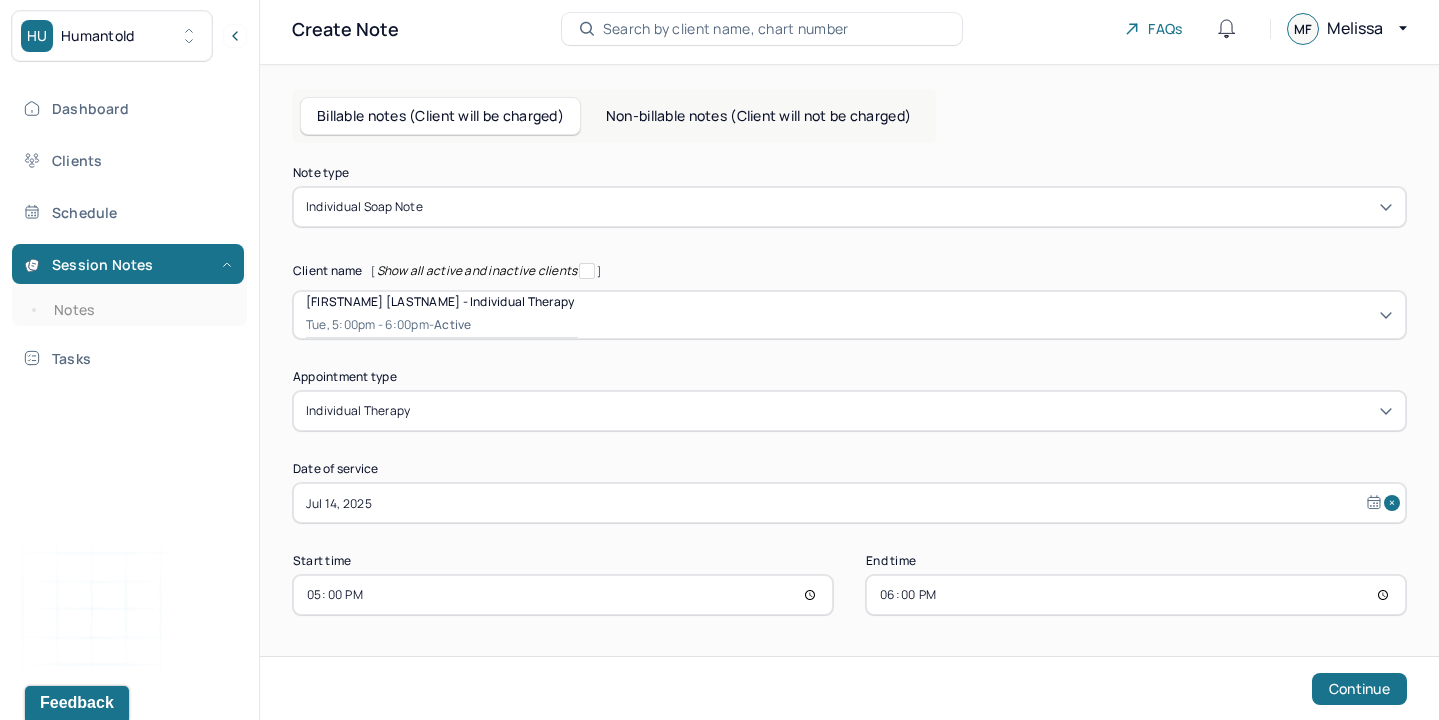 click on "17:00" at bounding box center [563, 595] 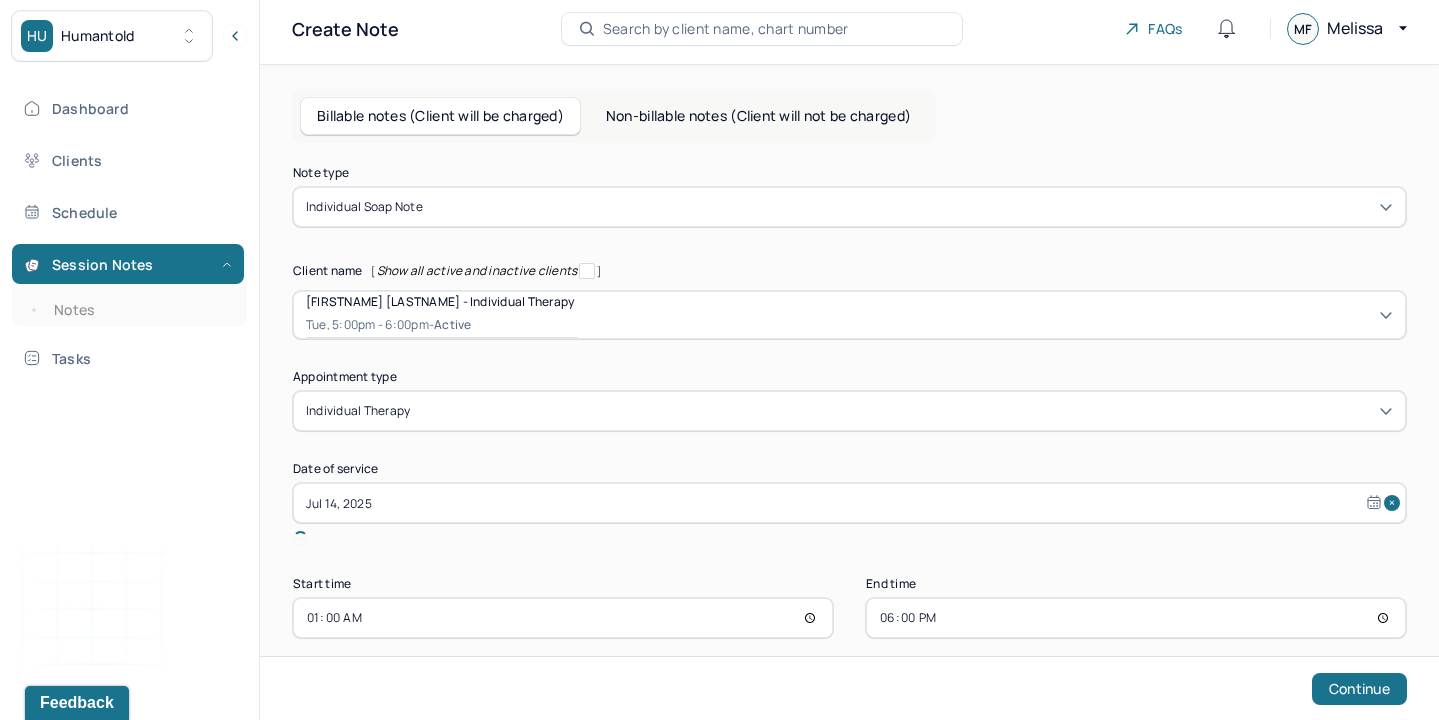 type on "15:00" 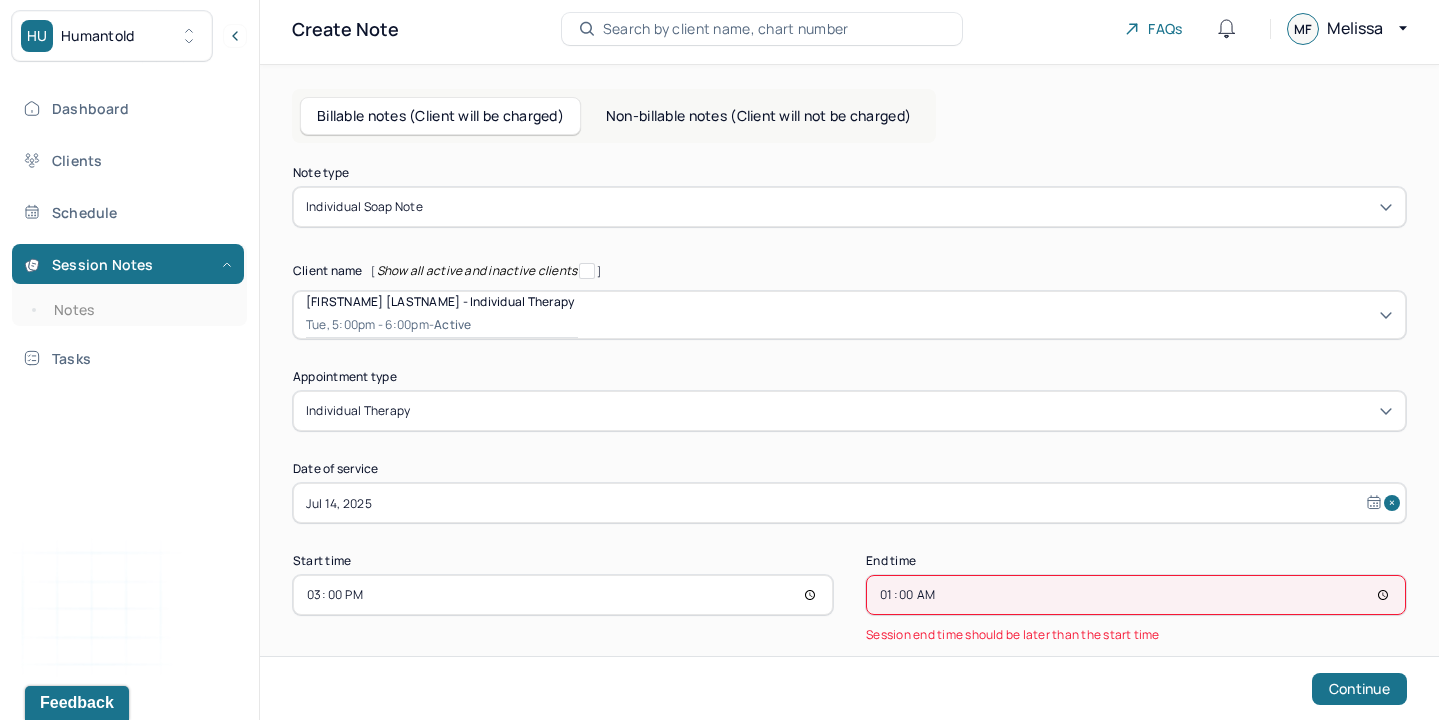 type on "16:00" 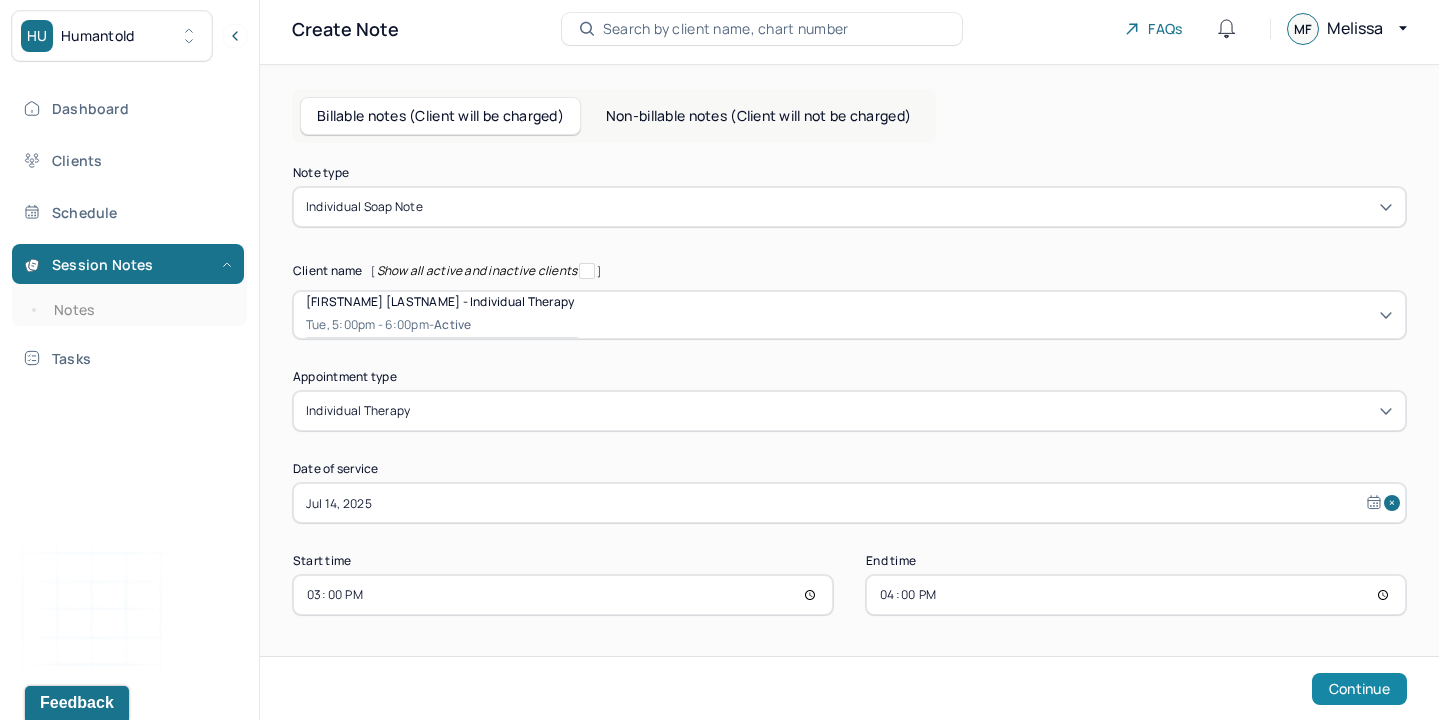 click on "Continue" at bounding box center (1359, 689) 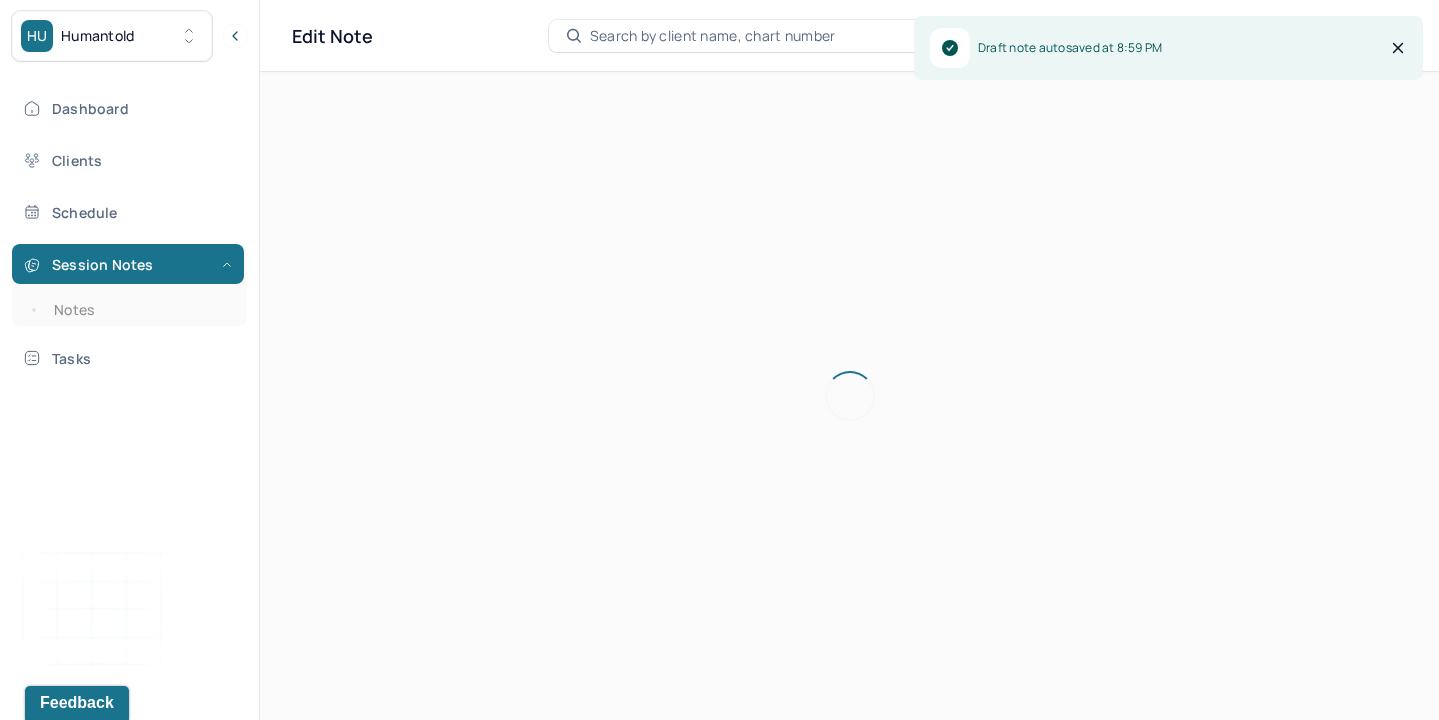 scroll, scrollTop: 36, scrollLeft: 0, axis: vertical 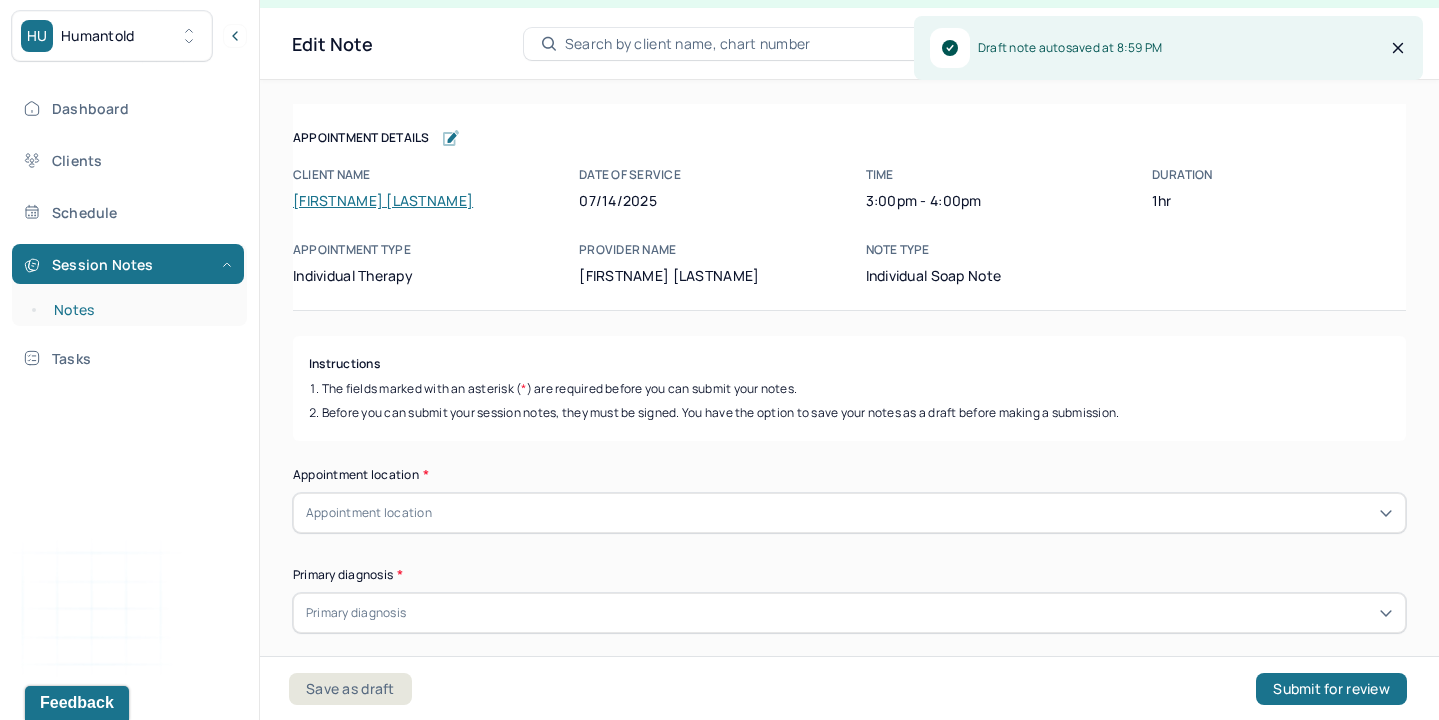 click on "Notes" at bounding box center [139, 310] 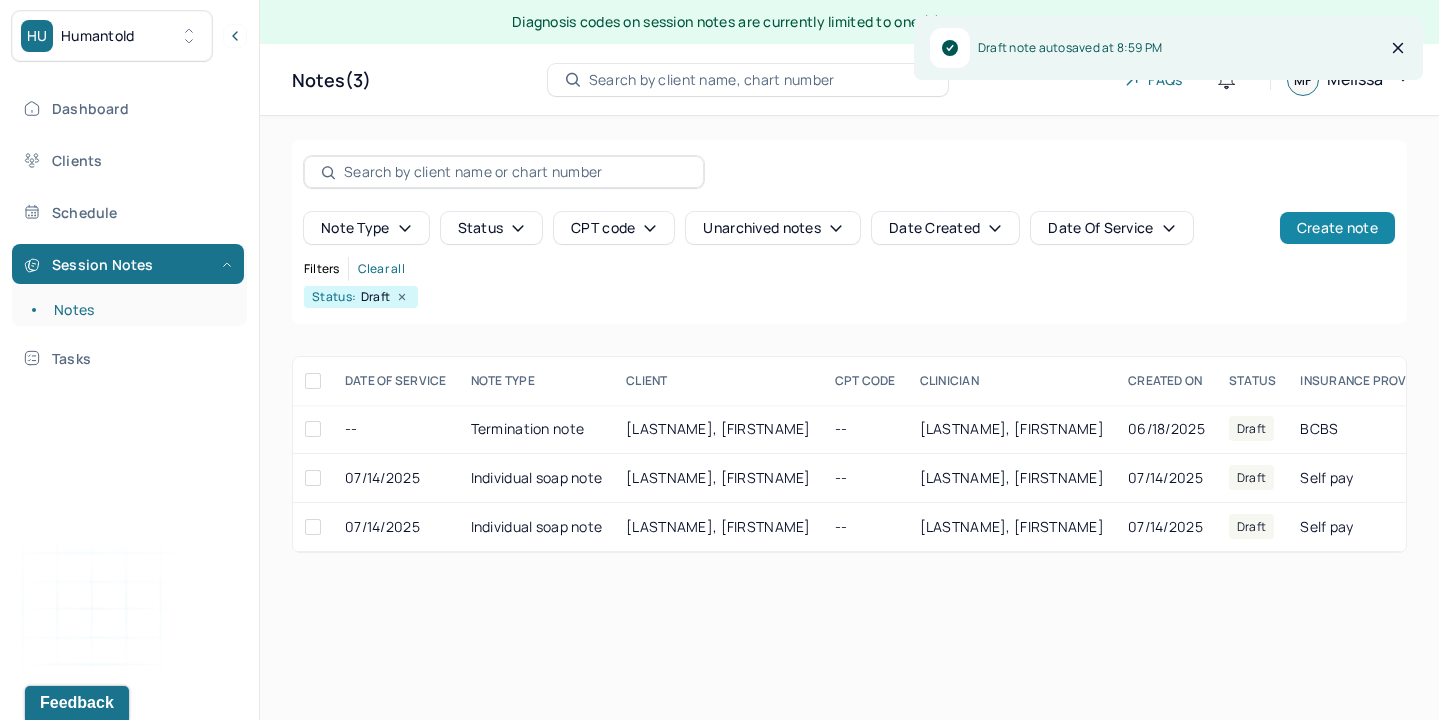 click on "Create note" at bounding box center [1337, 228] 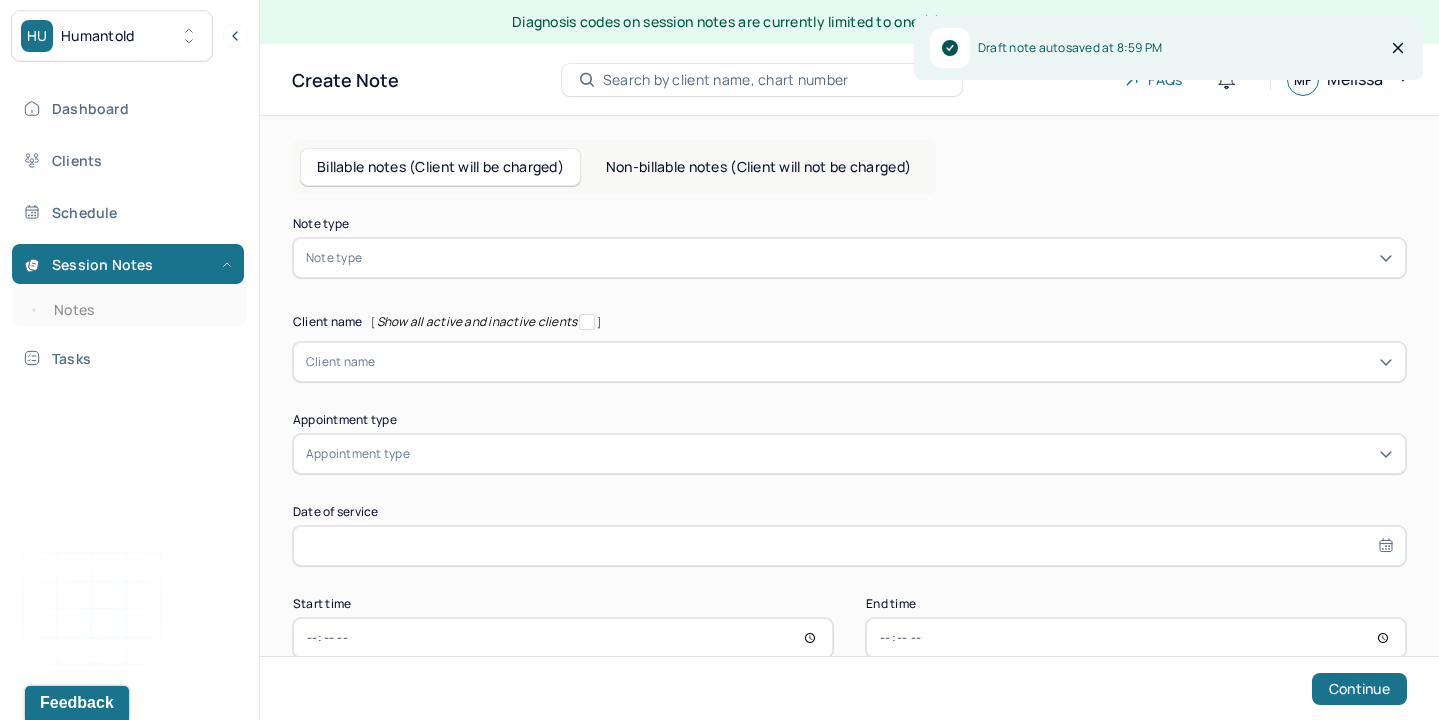 click at bounding box center (879, 258) 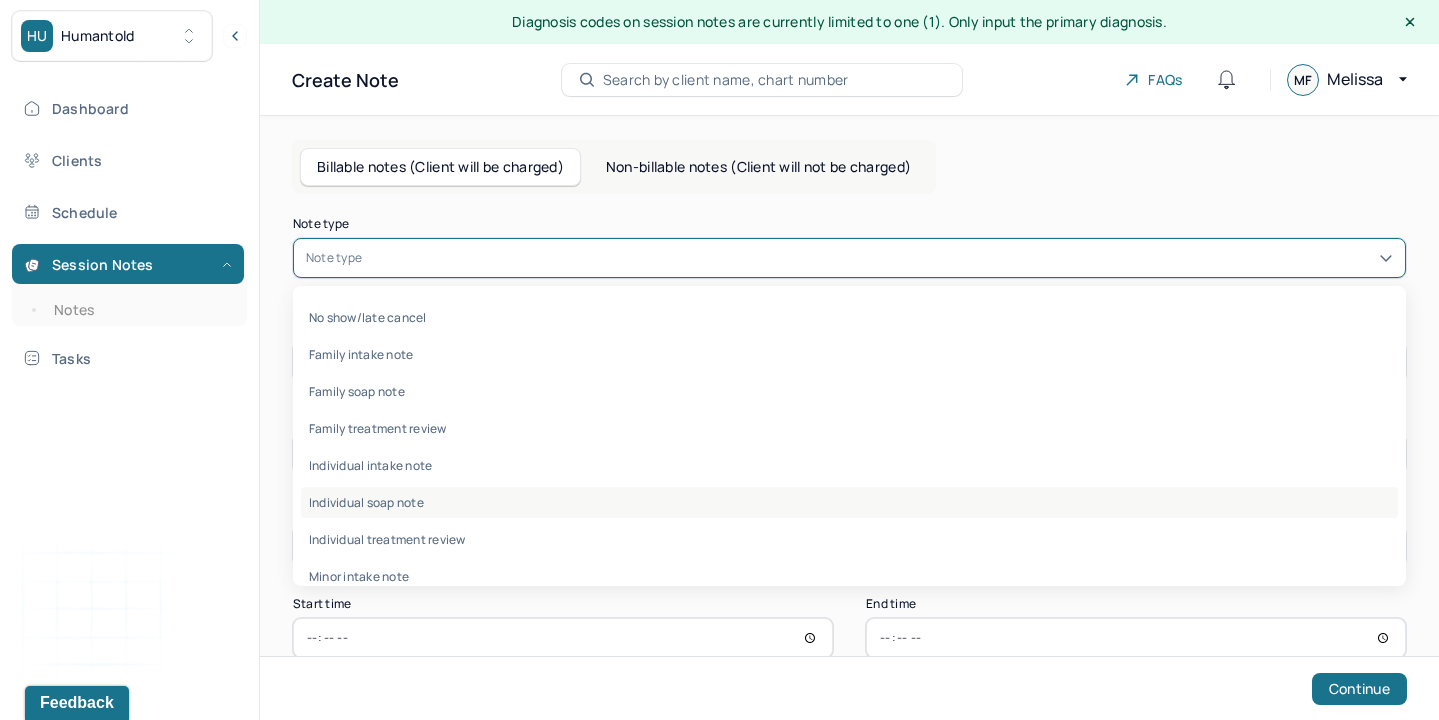 click on "Individual soap note" at bounding box center (849, 502) 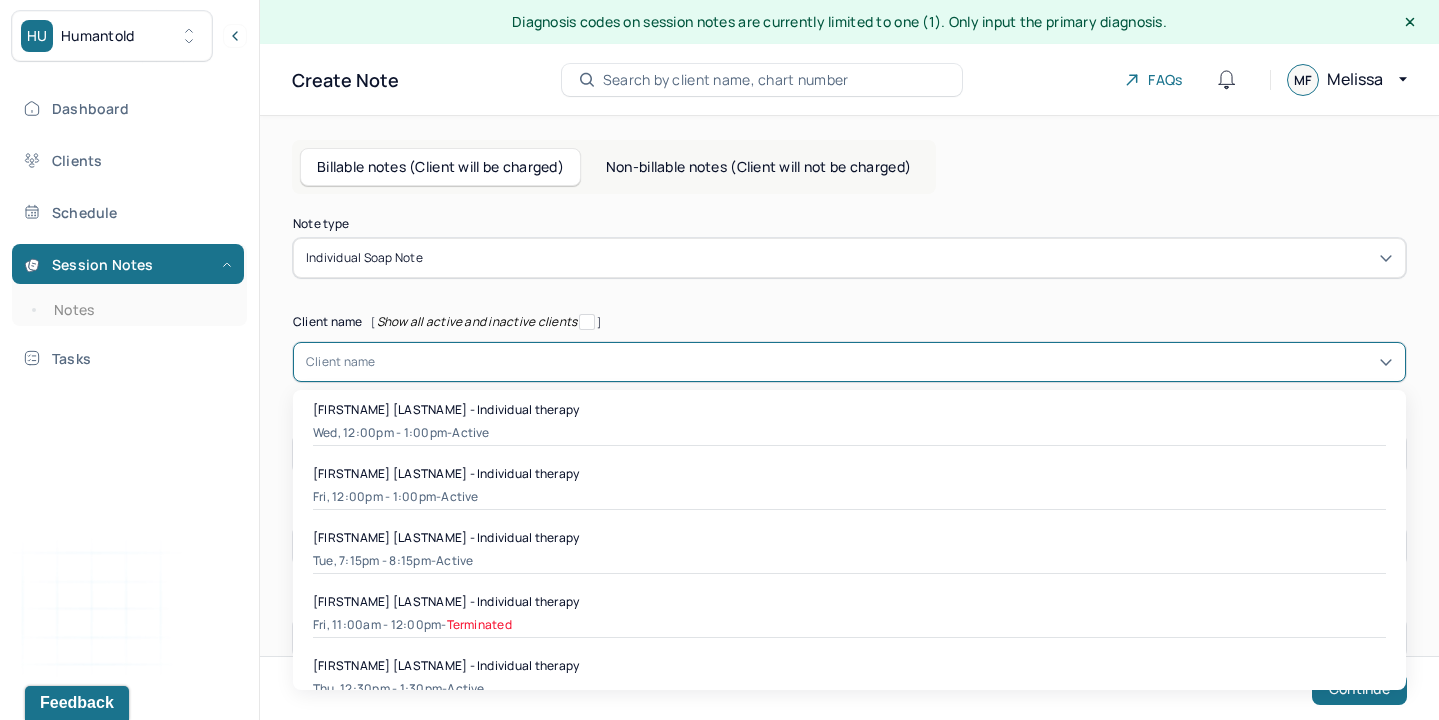 click on "Client name" at bounding box center (849, 362) 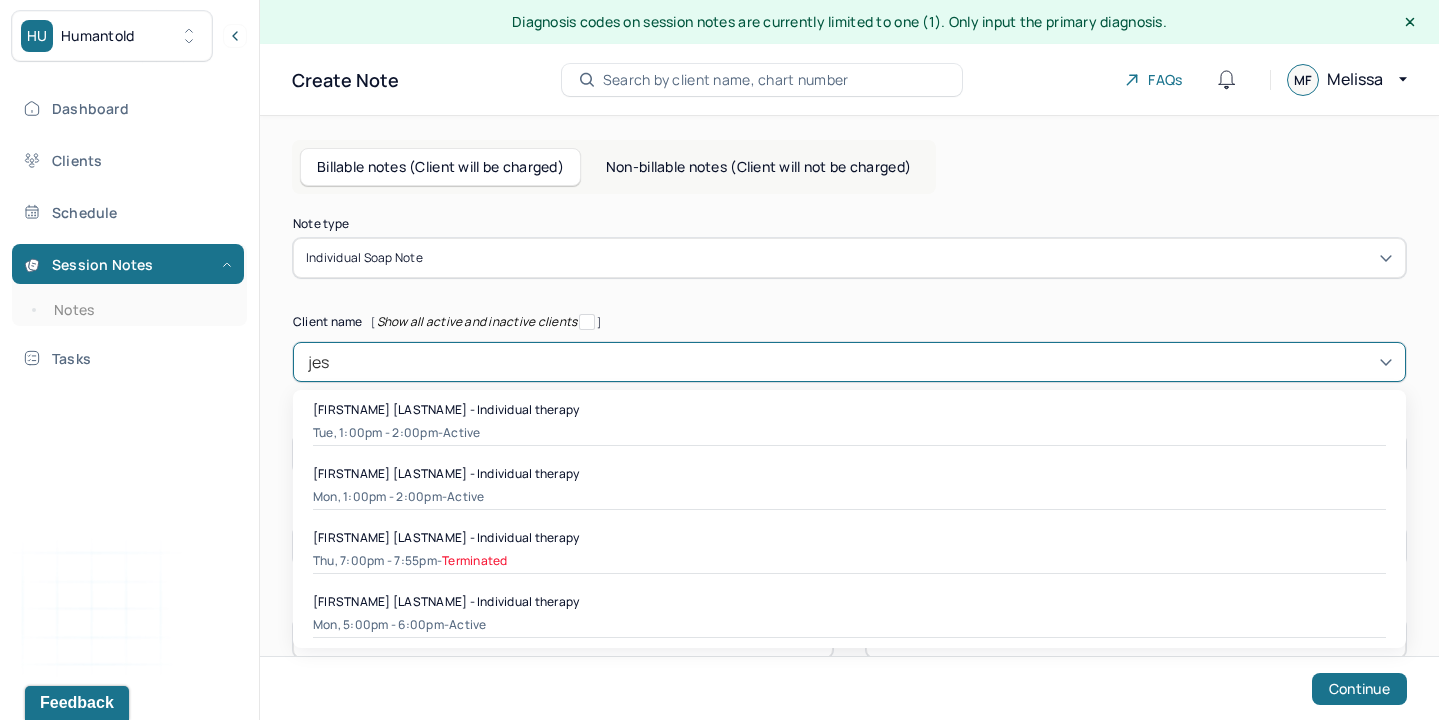 type on "jess" 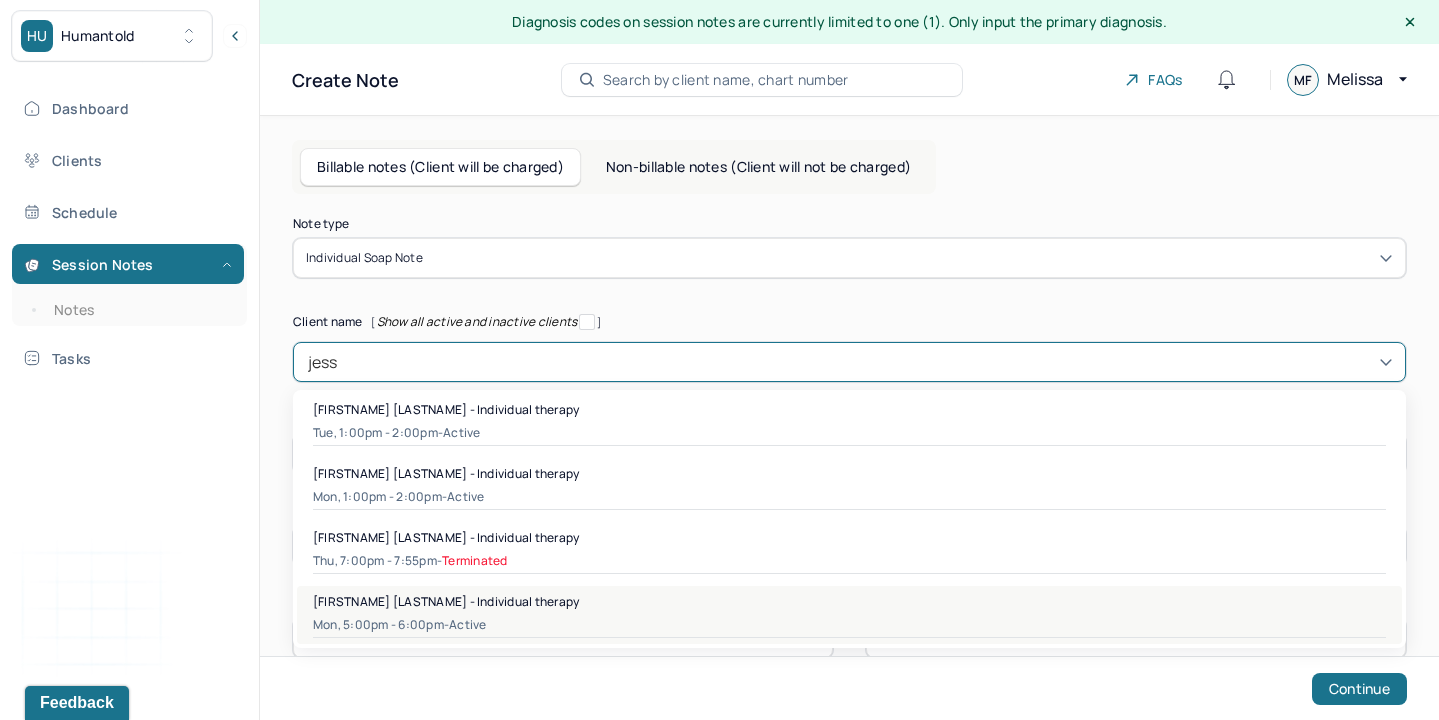 click on "Mon, 5:00pm - 6:00pm  -  active" at bounding box center (849, 625) 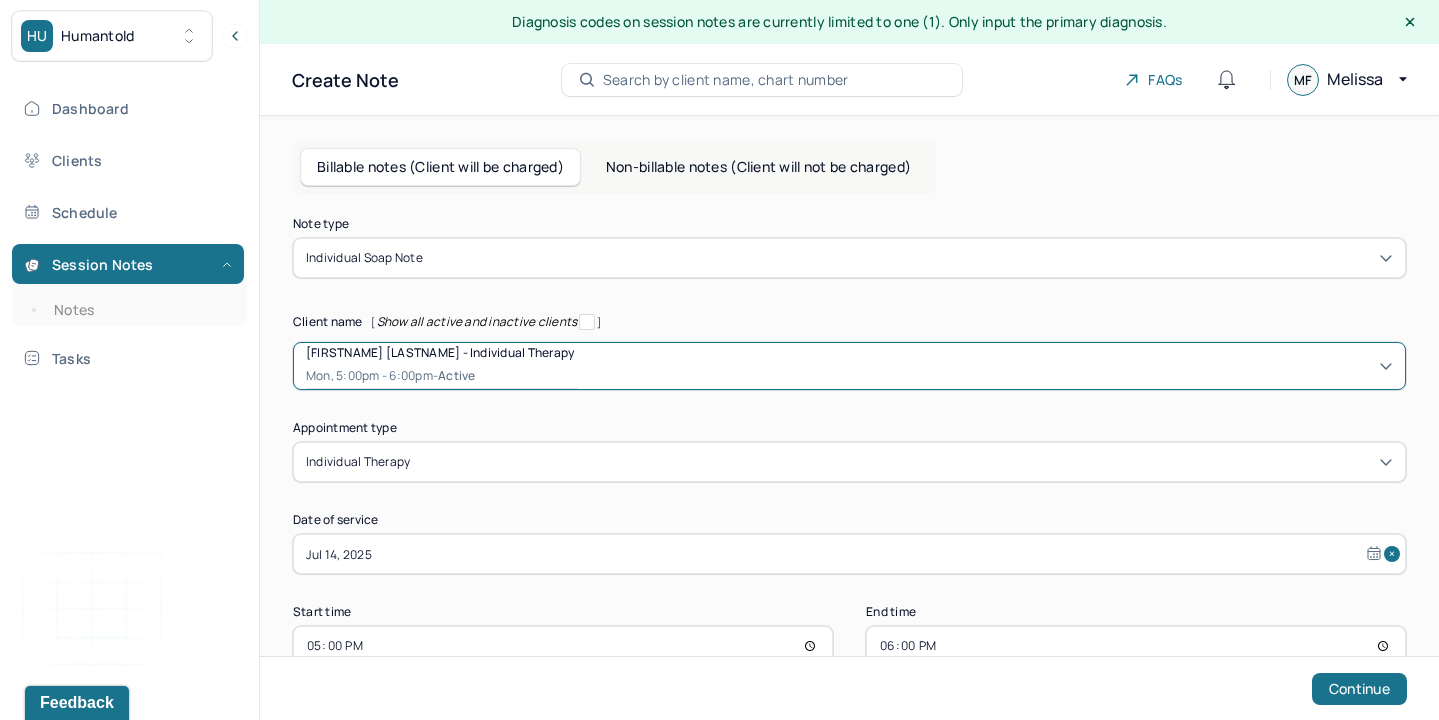 scroll, scrollTop: 51, scrollLeft: 0, axis: vertical 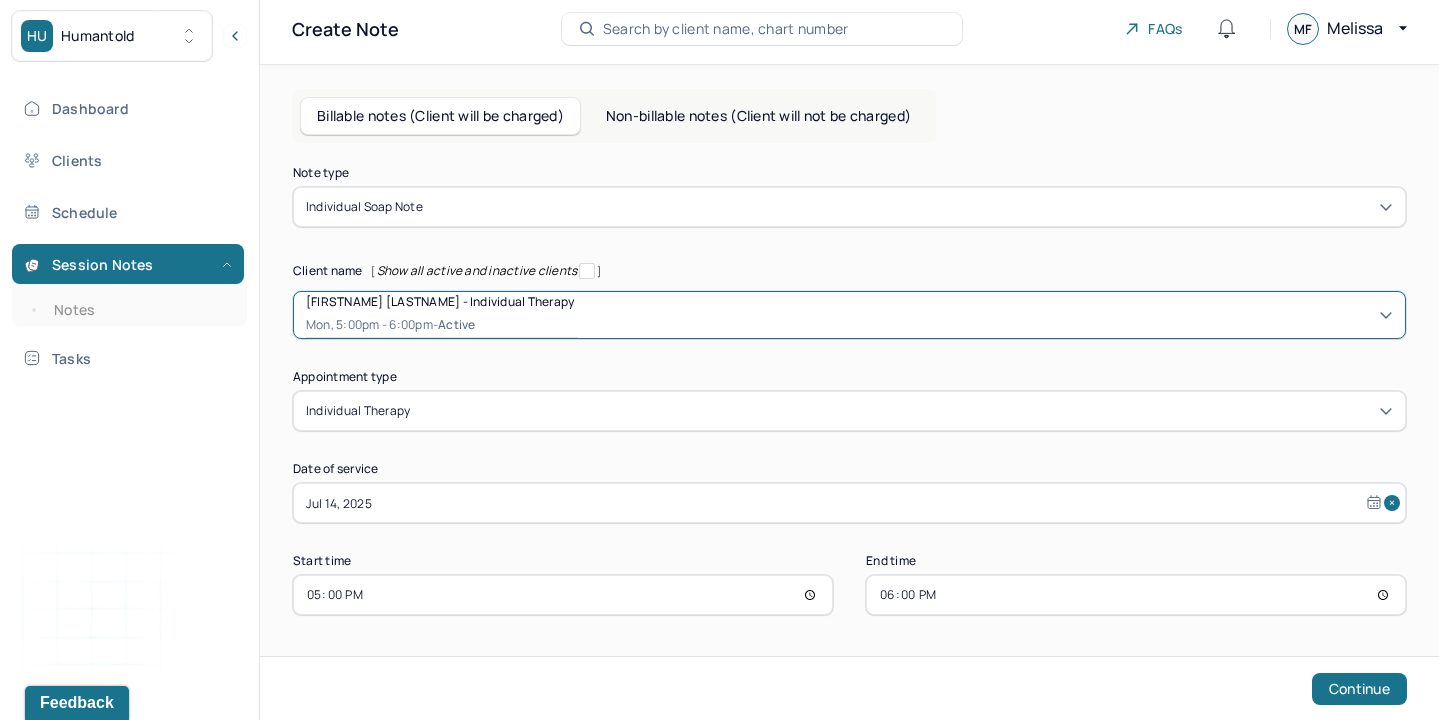 click on "Jul 14, 2025" at bounding box center [849, 503] 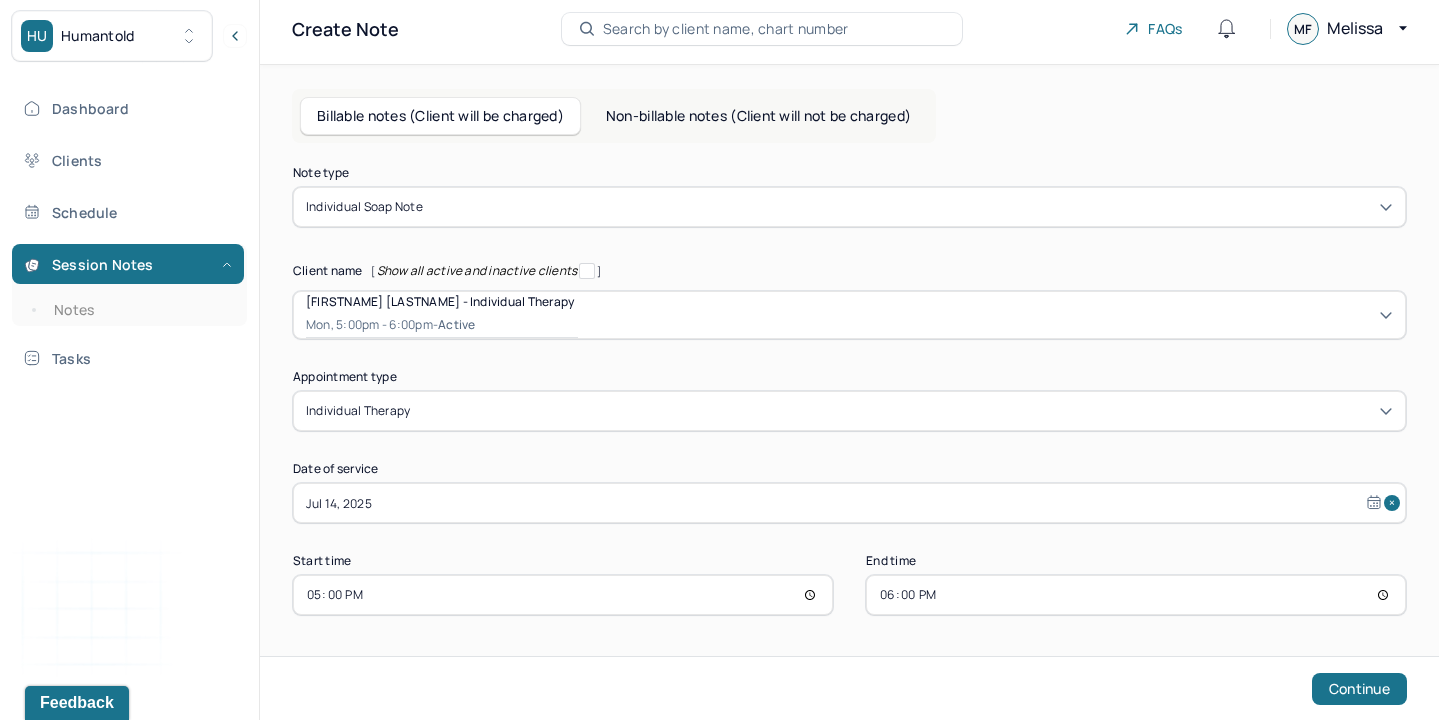 click on "17:00" at bounding box center (563, 595) 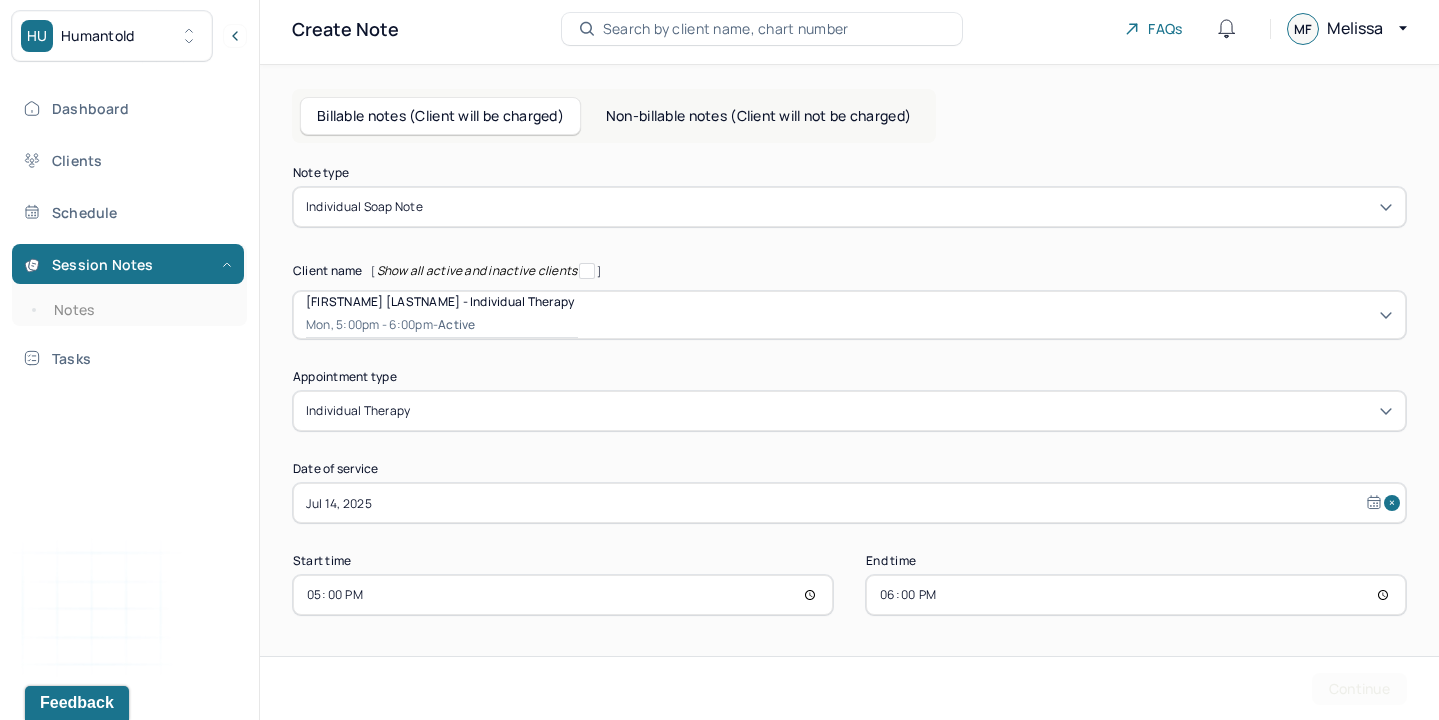 scroll, scrollTop: 0, scrollLeft: 0, axis: both 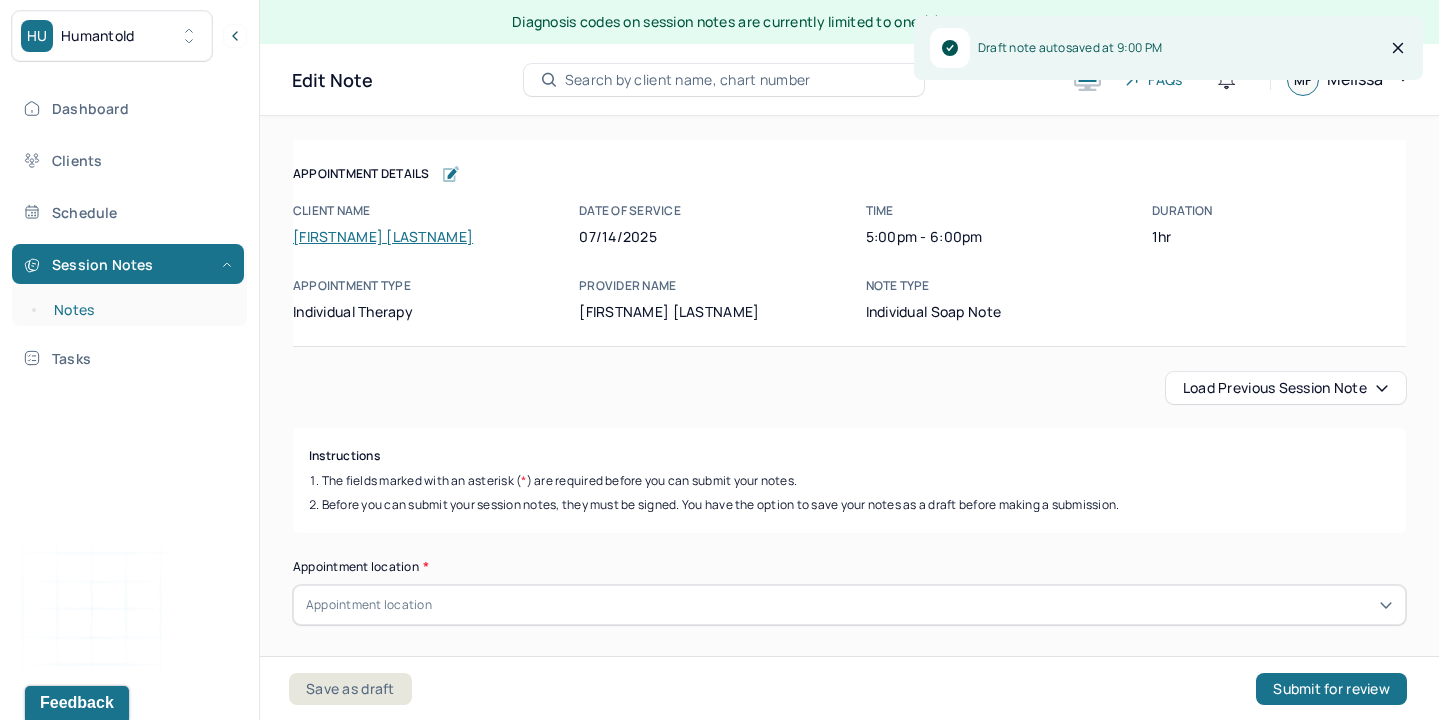 click on "Notes" at bounding box center [139, 310] 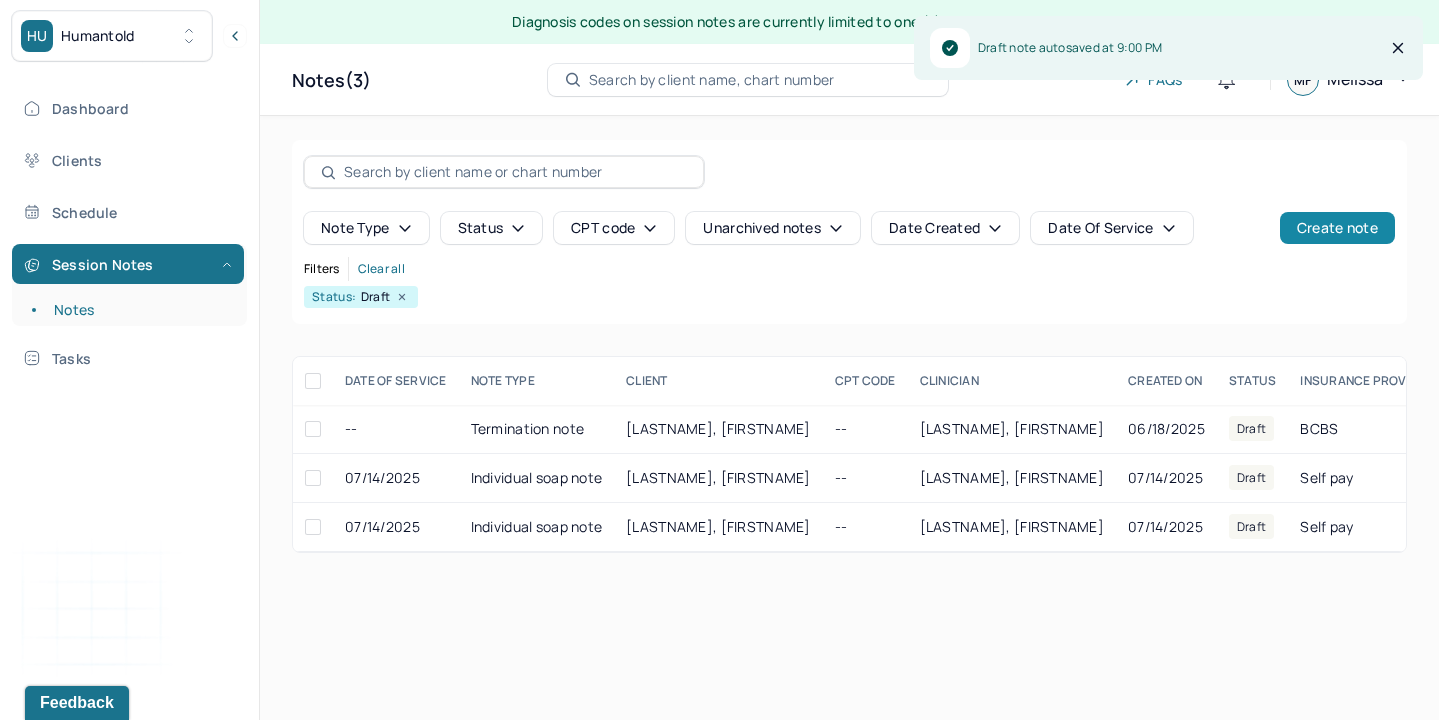 click on "Create note" at bounding box center (1337, 228) 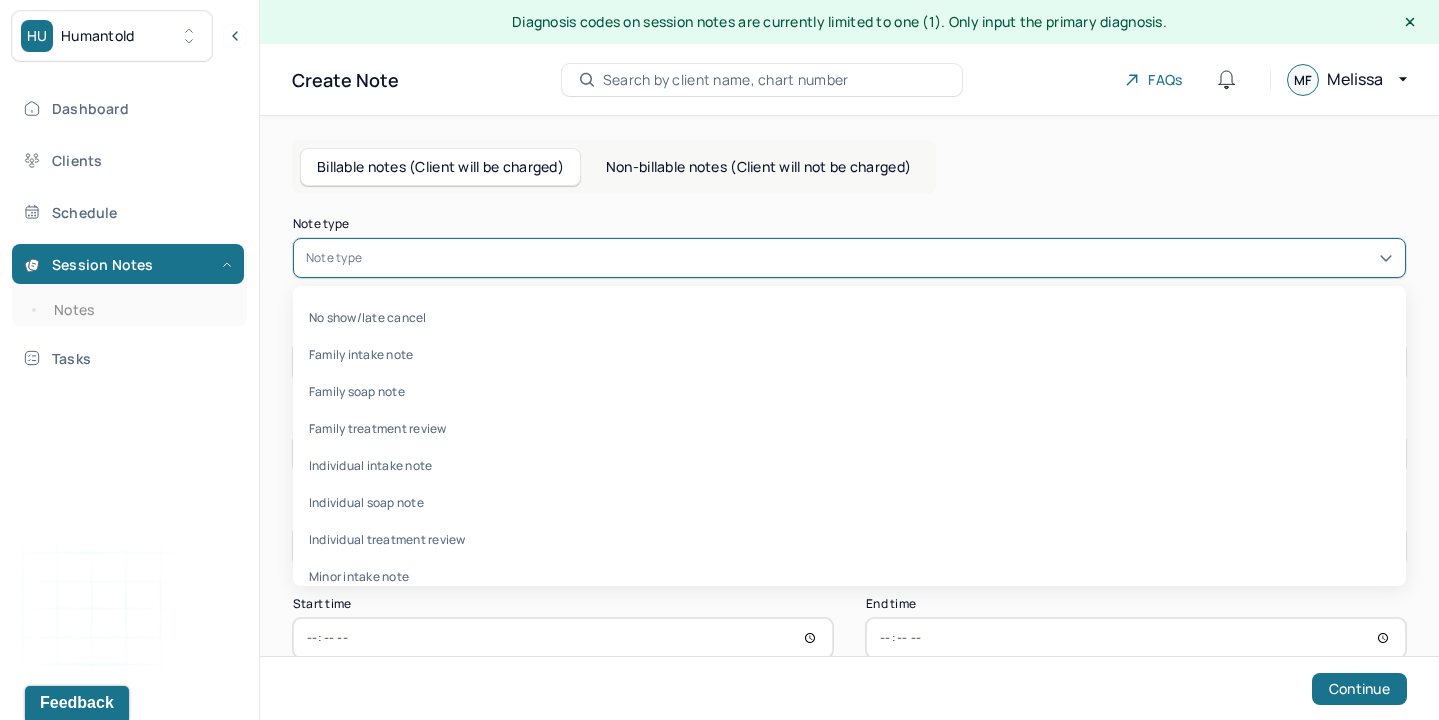 click at bounding box center (879, 258) 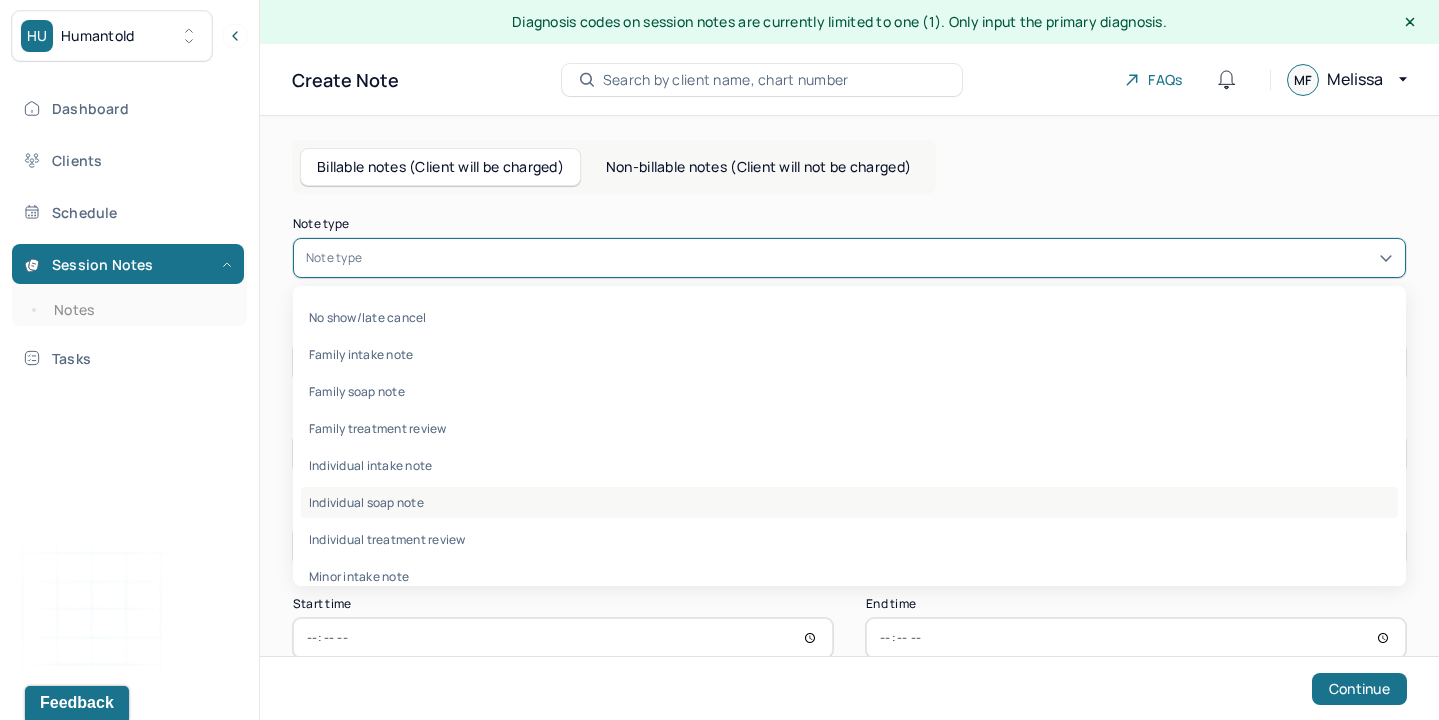 click on "Individual soap note" at bounding box center [849, 502] 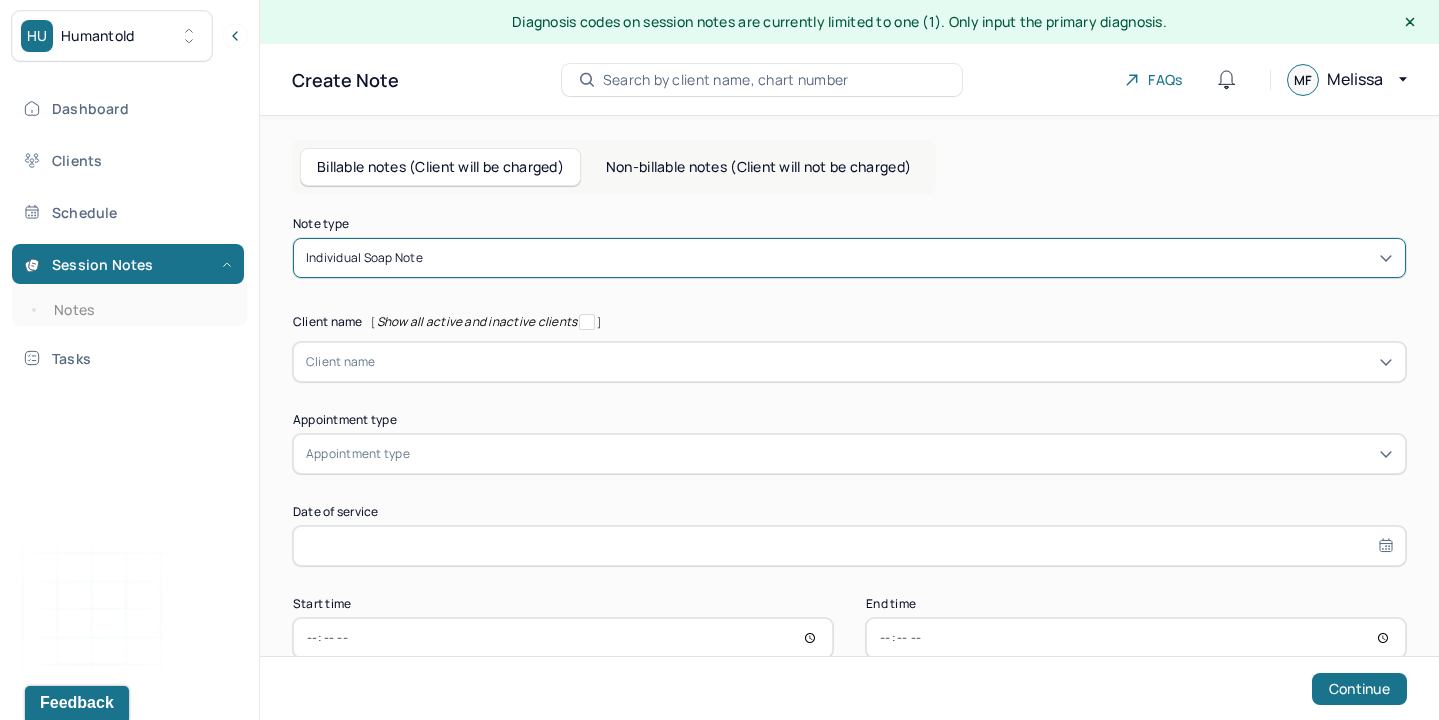 click at bounding box center (884, 362) 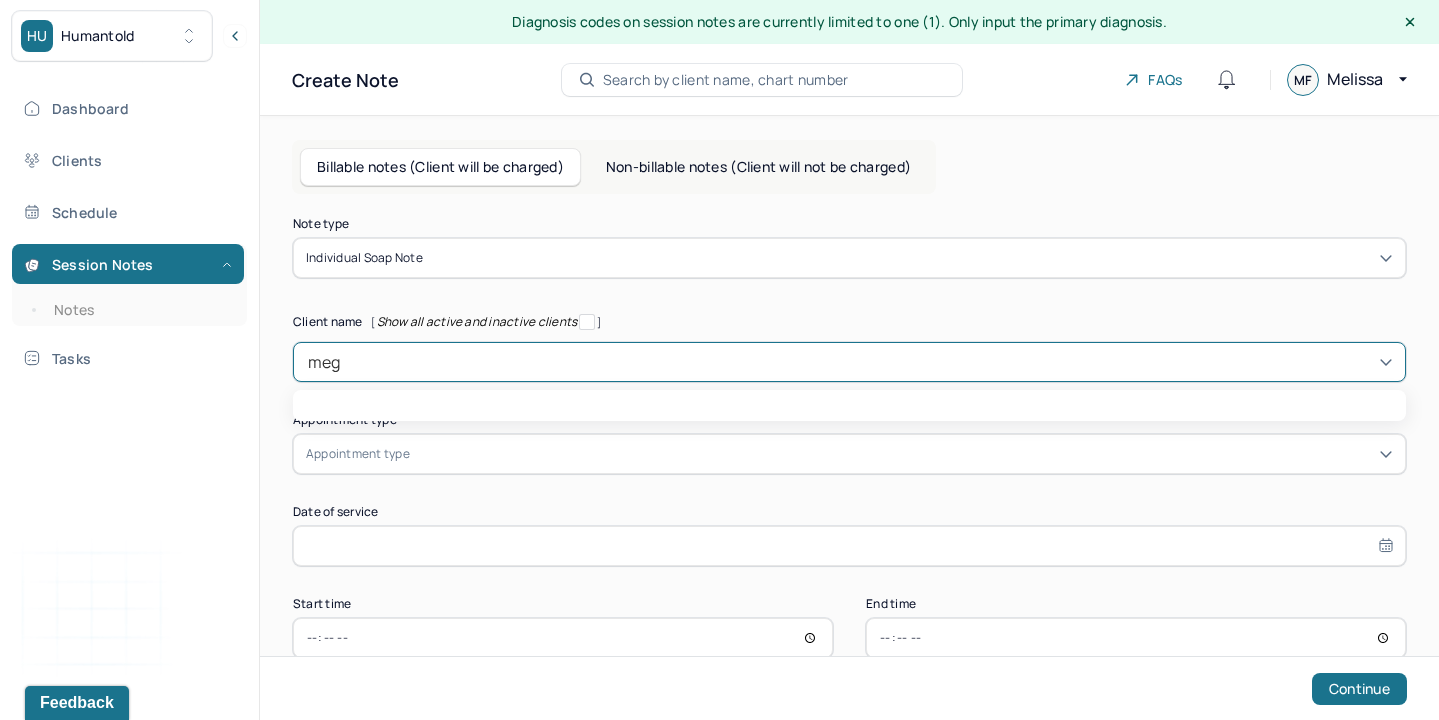 type on "megh" 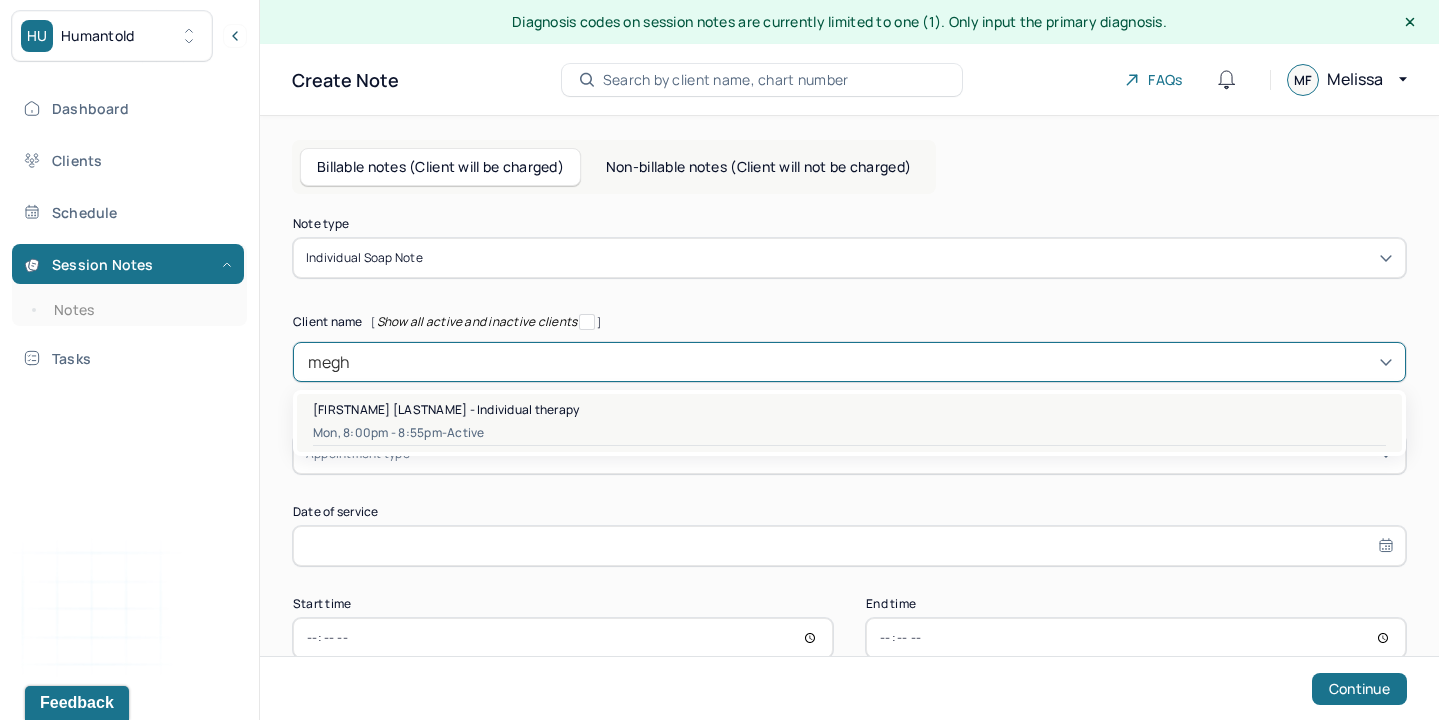 click on "[FIRSTNAME] [LASTNAME] - Individual therapy" at bounding box center [849, 409] 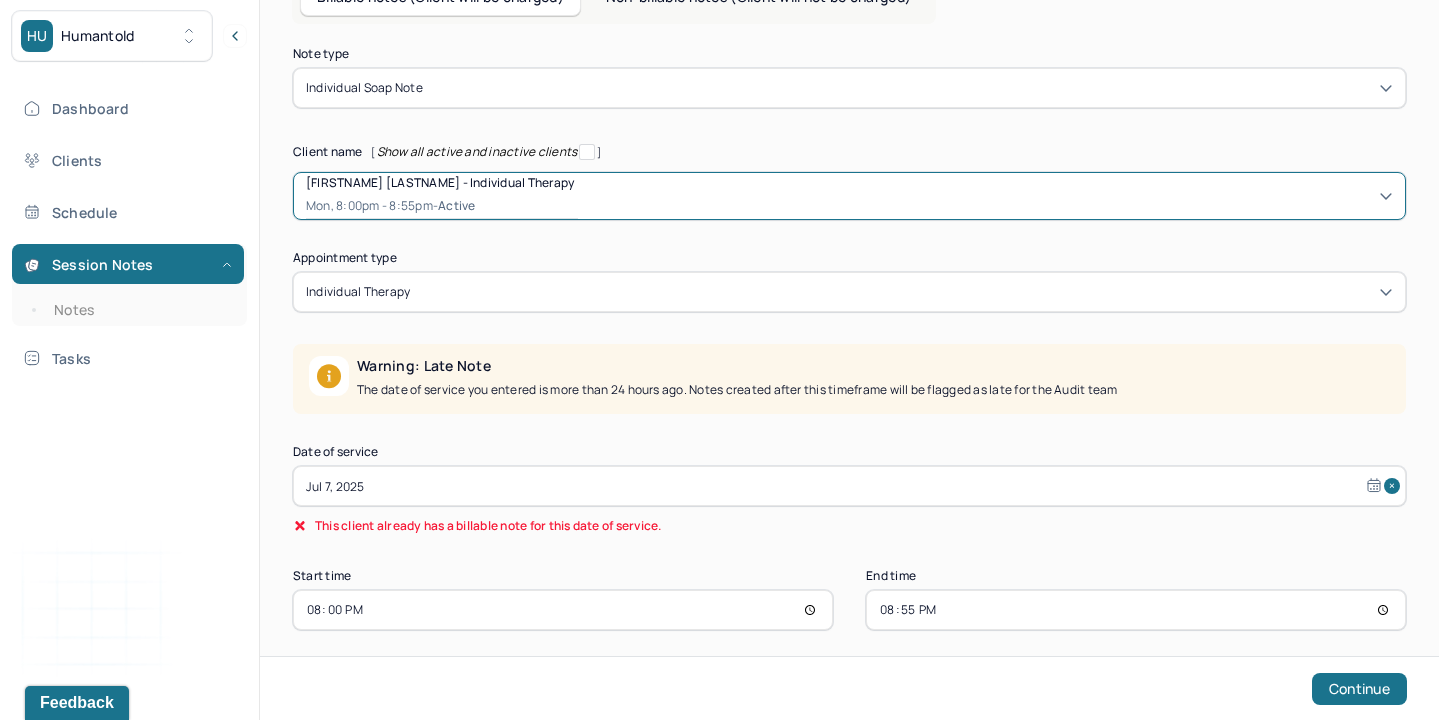 scroll, scrollTop: 185, scrollLeft: 0, axis: vertical 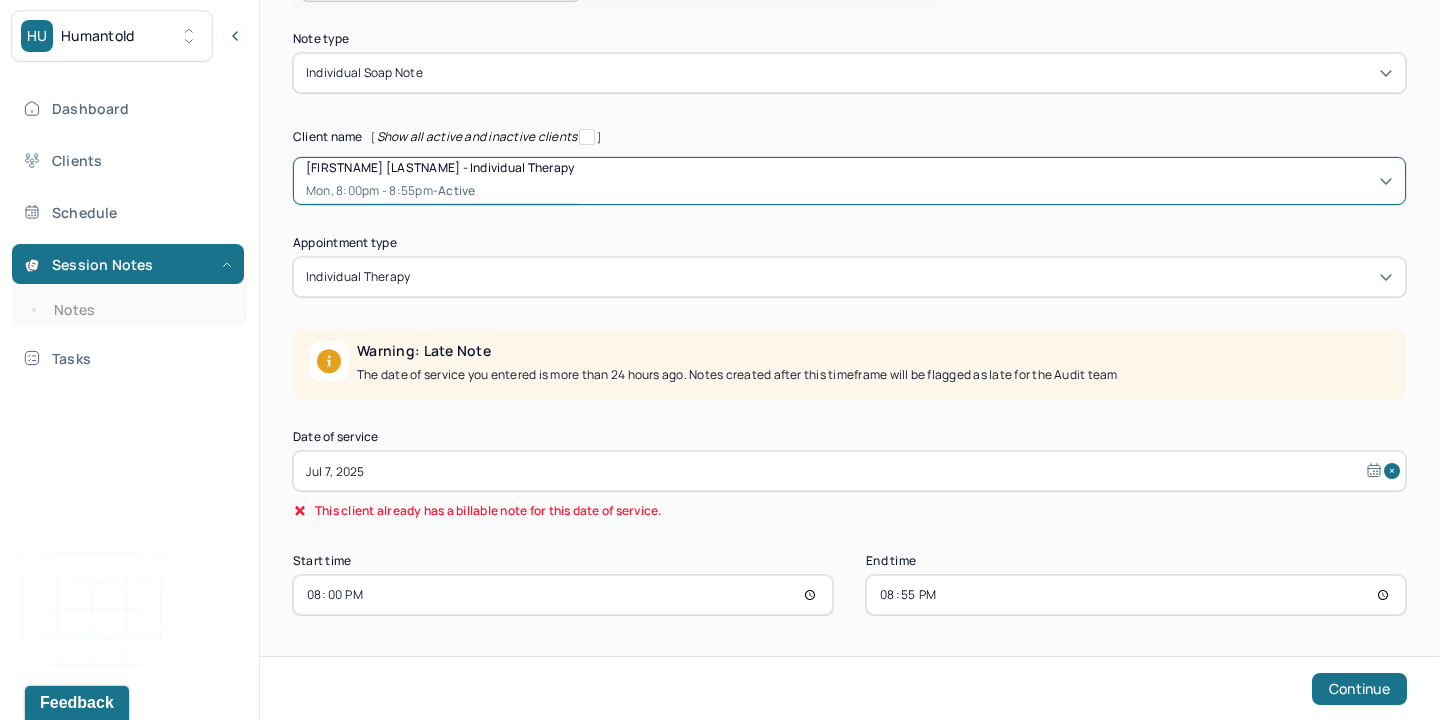 click on "Jul 7, 2025" at bounding box center [849, 471] 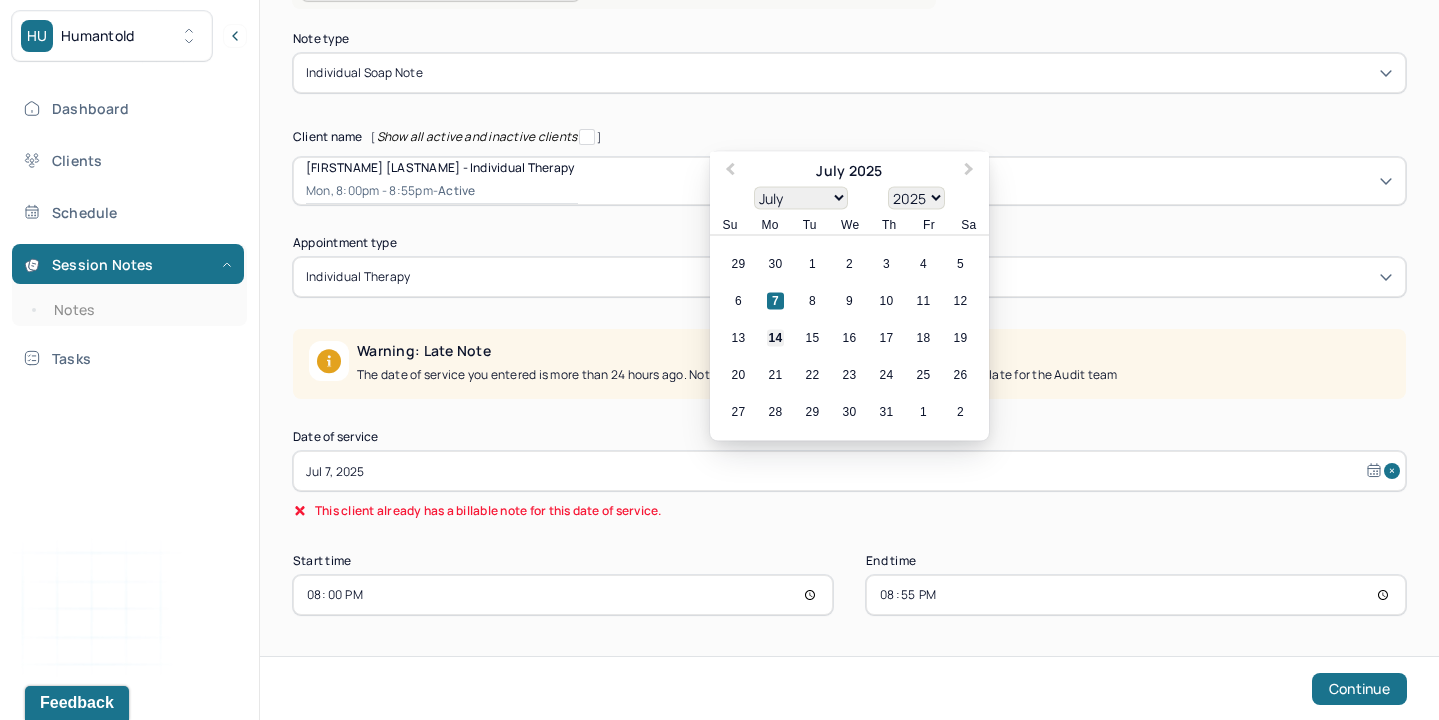 click on "14" at bounding box center [775, 338] 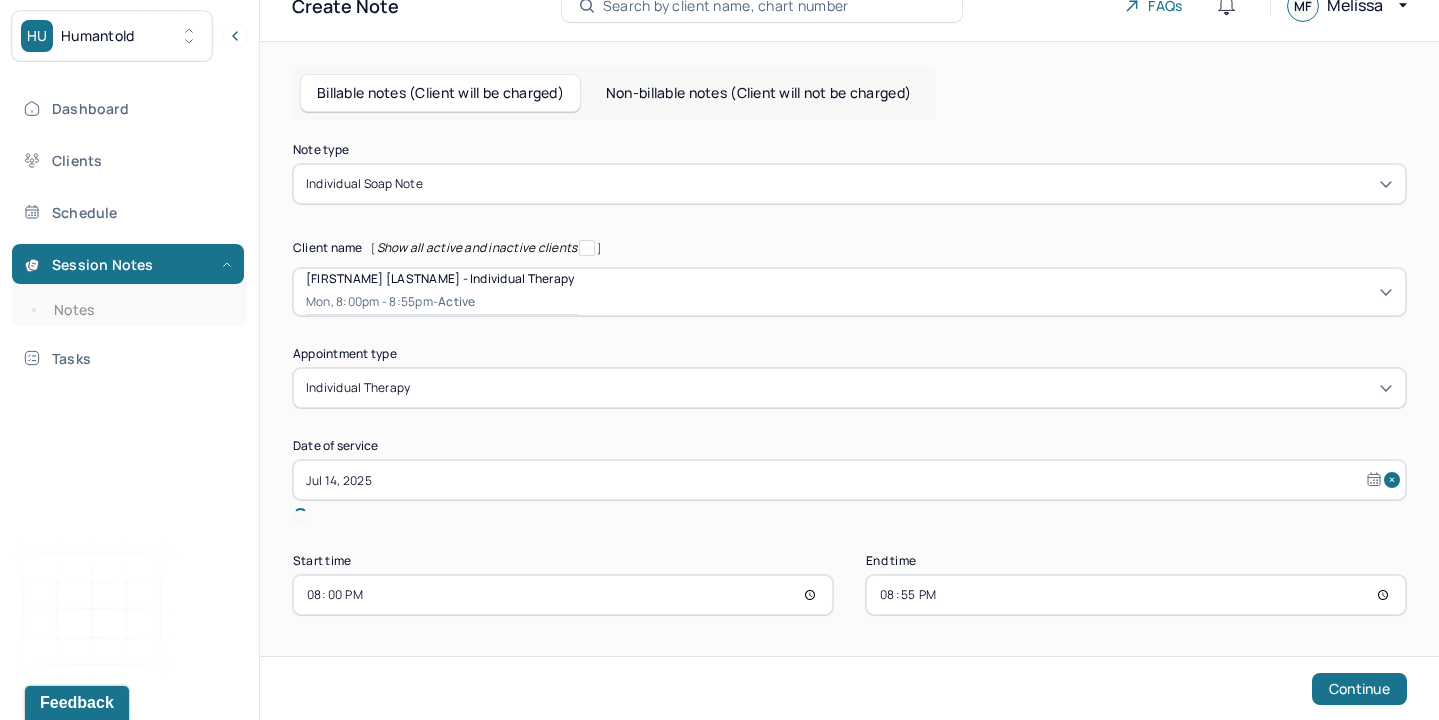 scroll, scrollTop: 51, scrollLeft: 0, axis: vertical 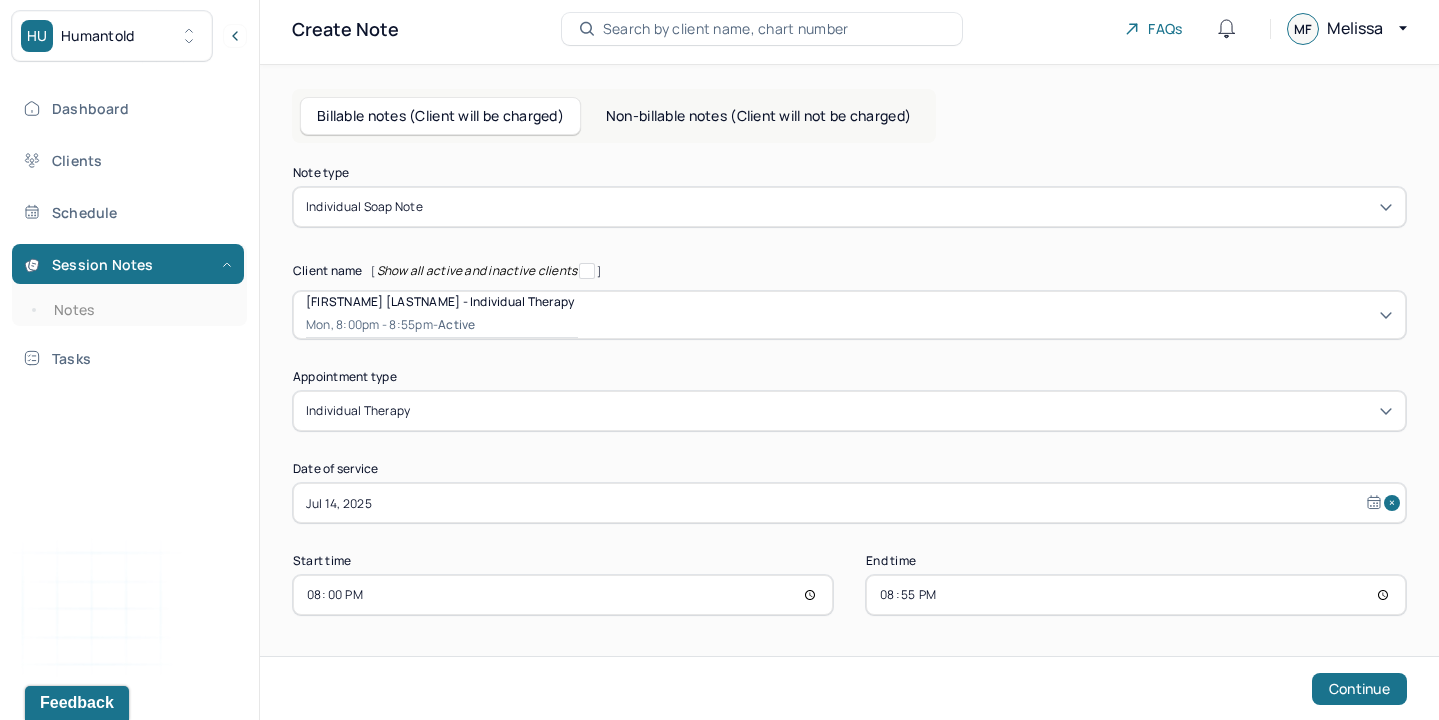 click on "Continue" at bounding box center [1359, 689] 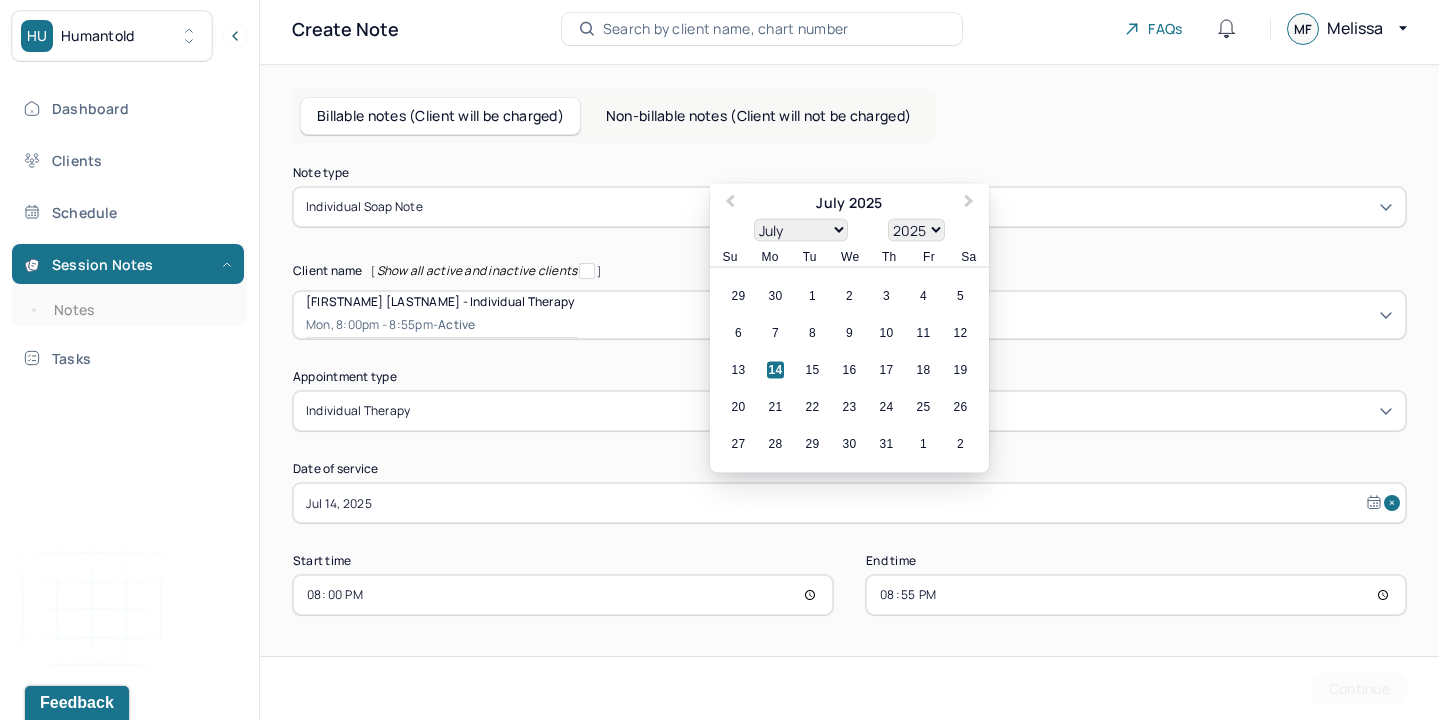 scroll, scrollTop: 0, scrollLeft: 0, axis: both 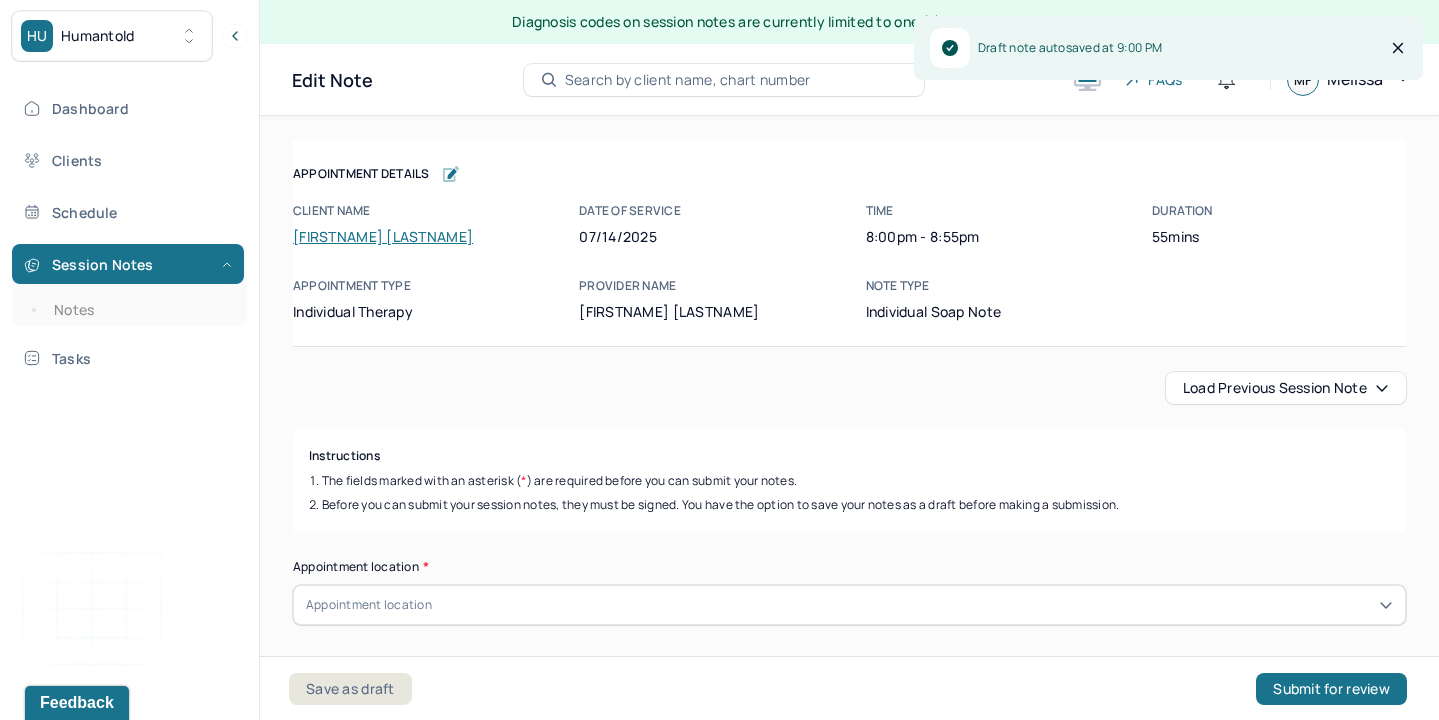 click 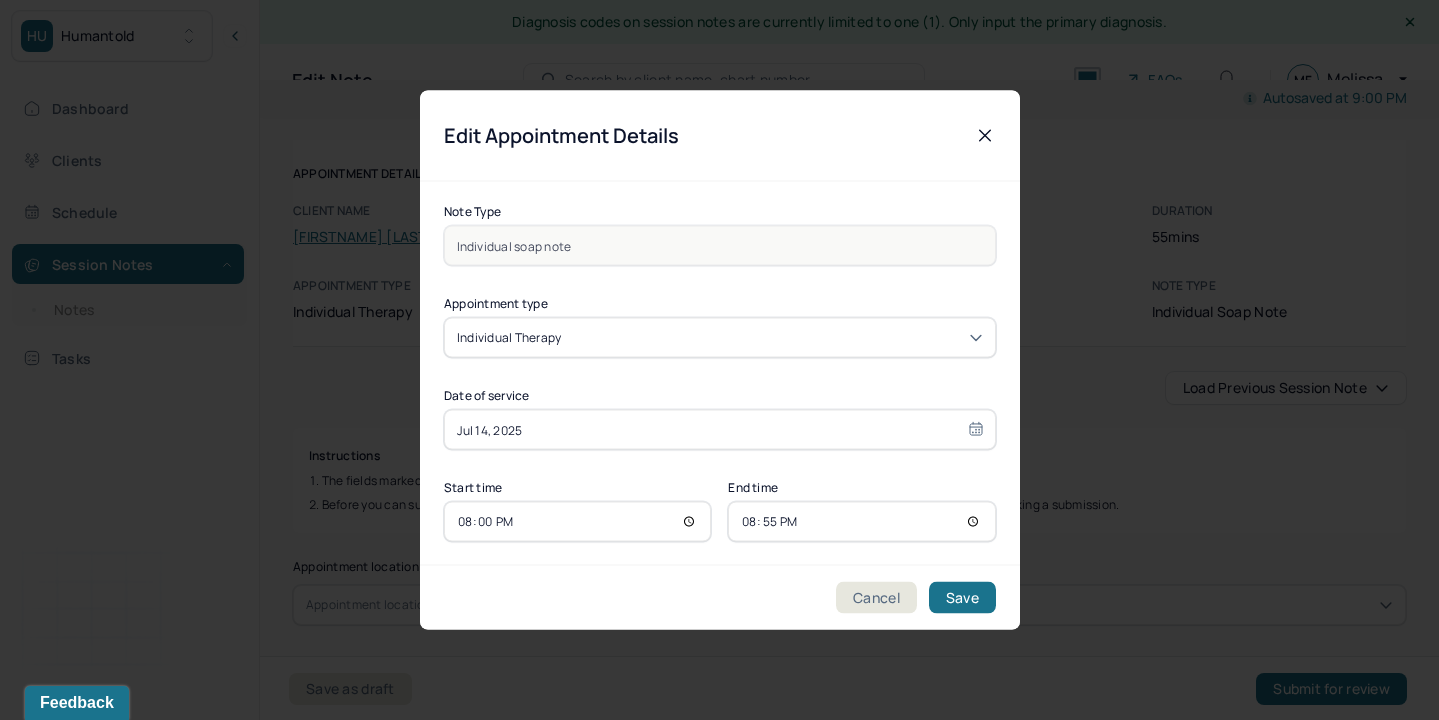 click on "20:55" at bounding box center [862, 522] 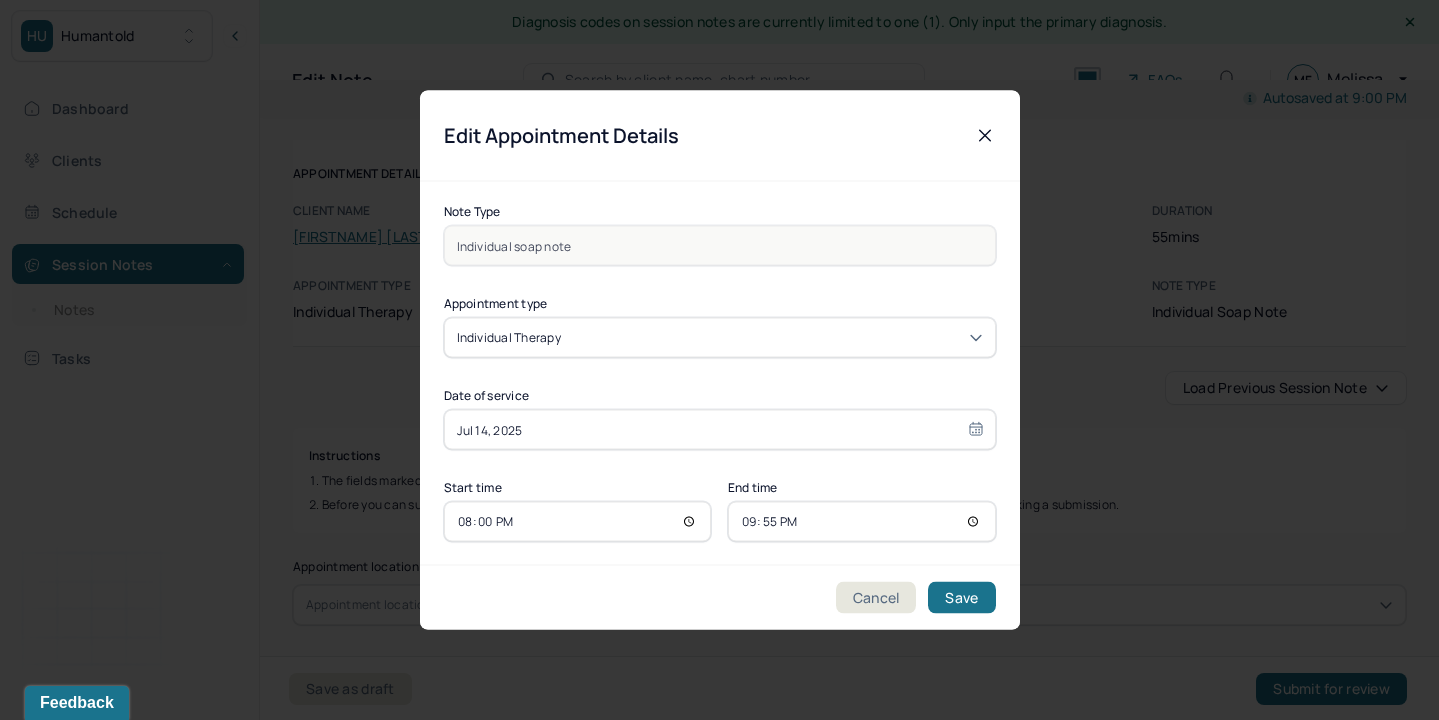 type on "21:00" 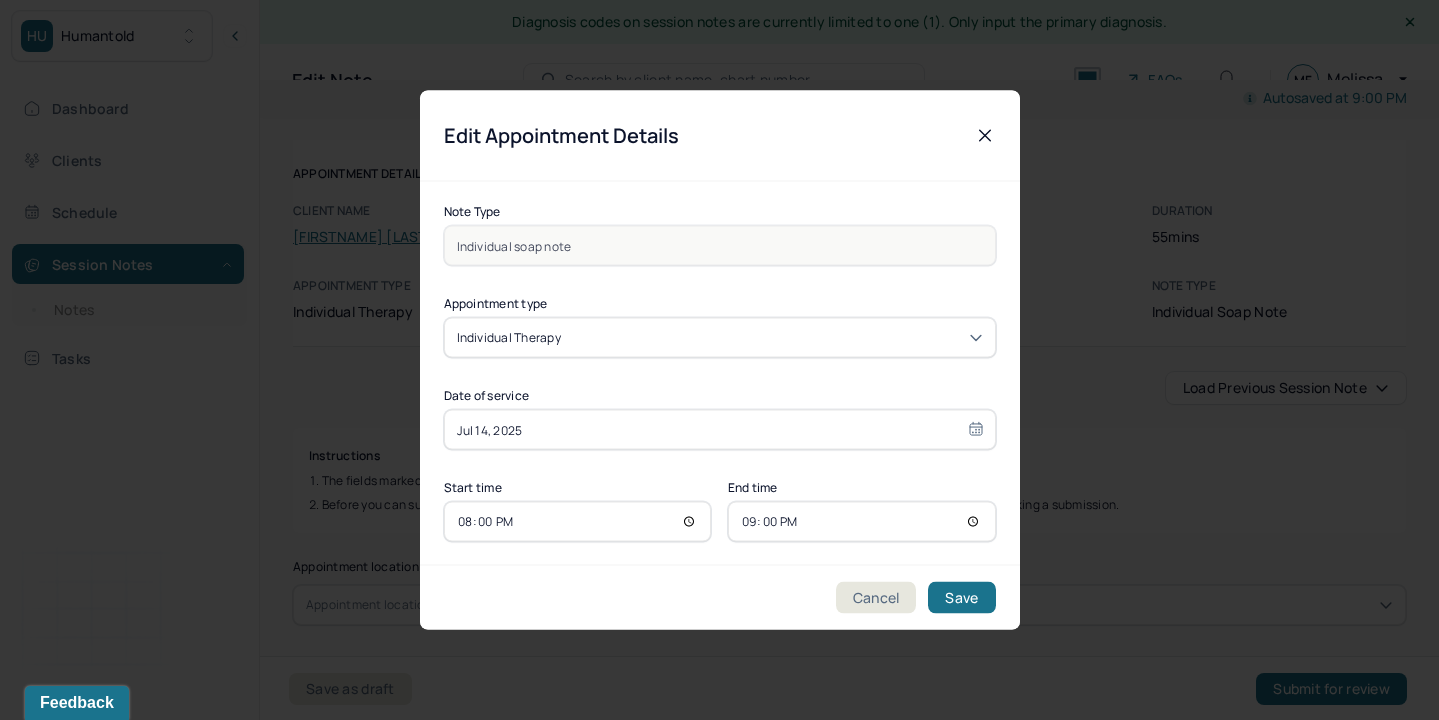 click on "Save" at bounding box center (961, 598) 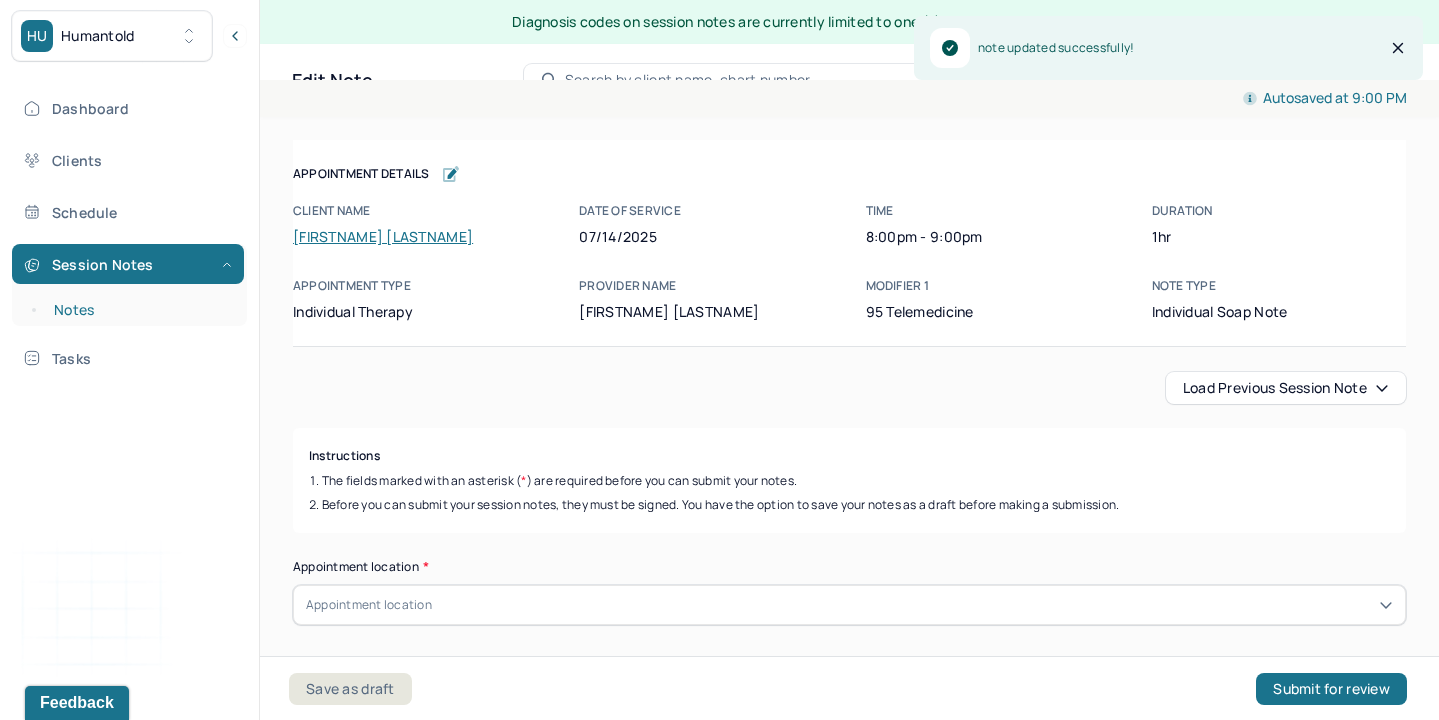 click on "Notes" at bounding box center [139, 310] 